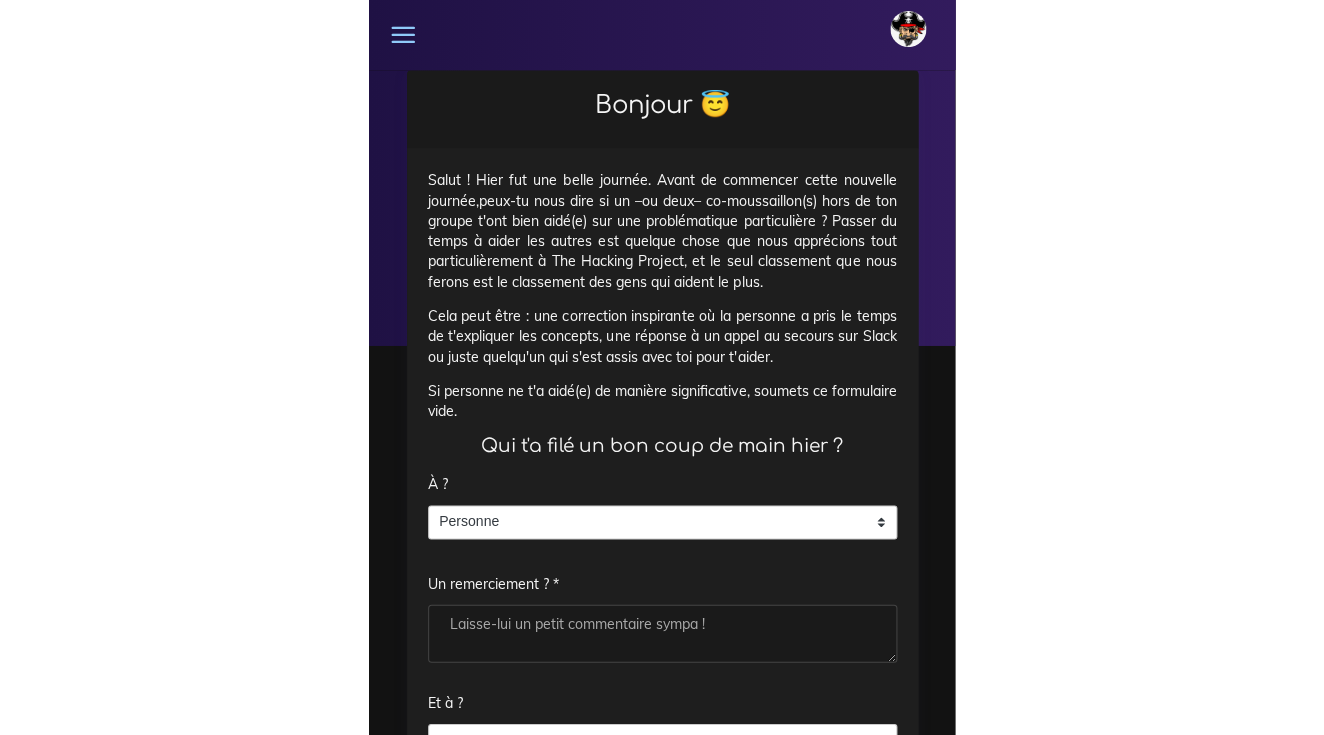 scroll, scrollTop: 0, scrollLeft: 0, axis: both 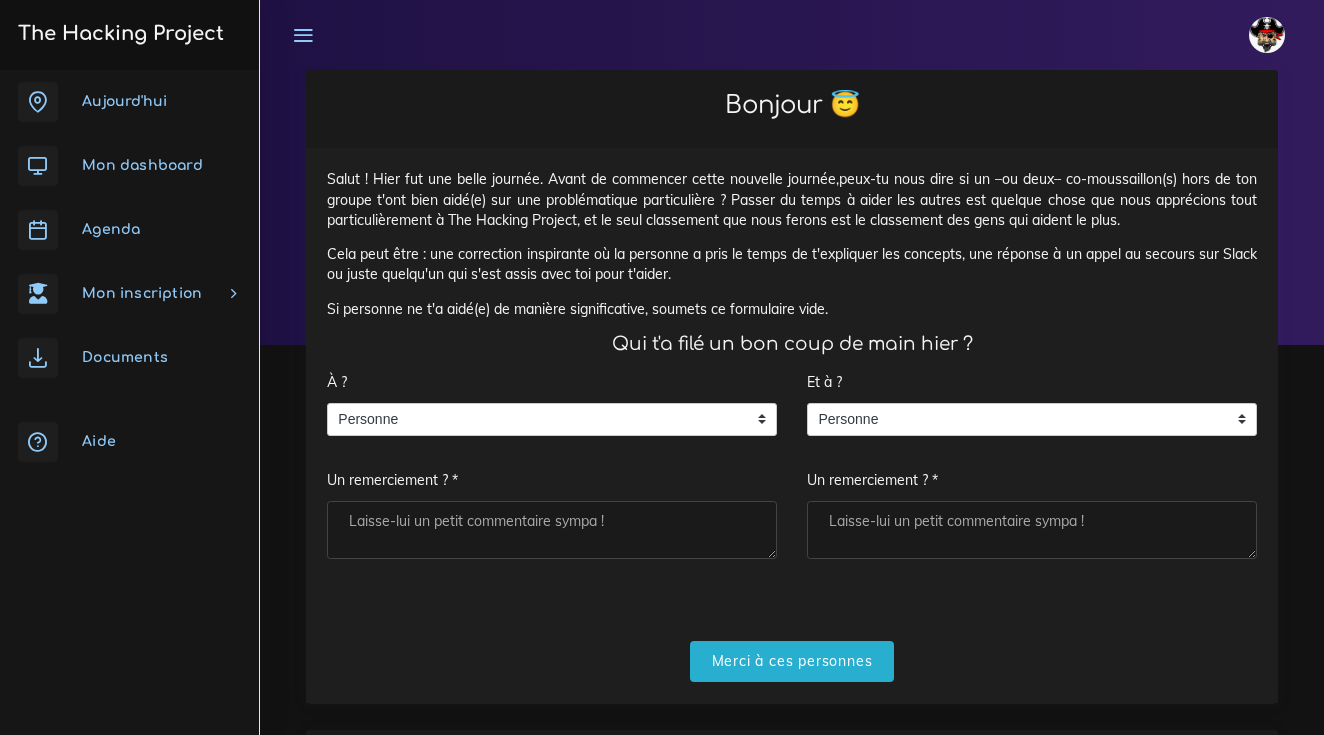 click on "Aujourd'hui" at bounding box center (129, 102) 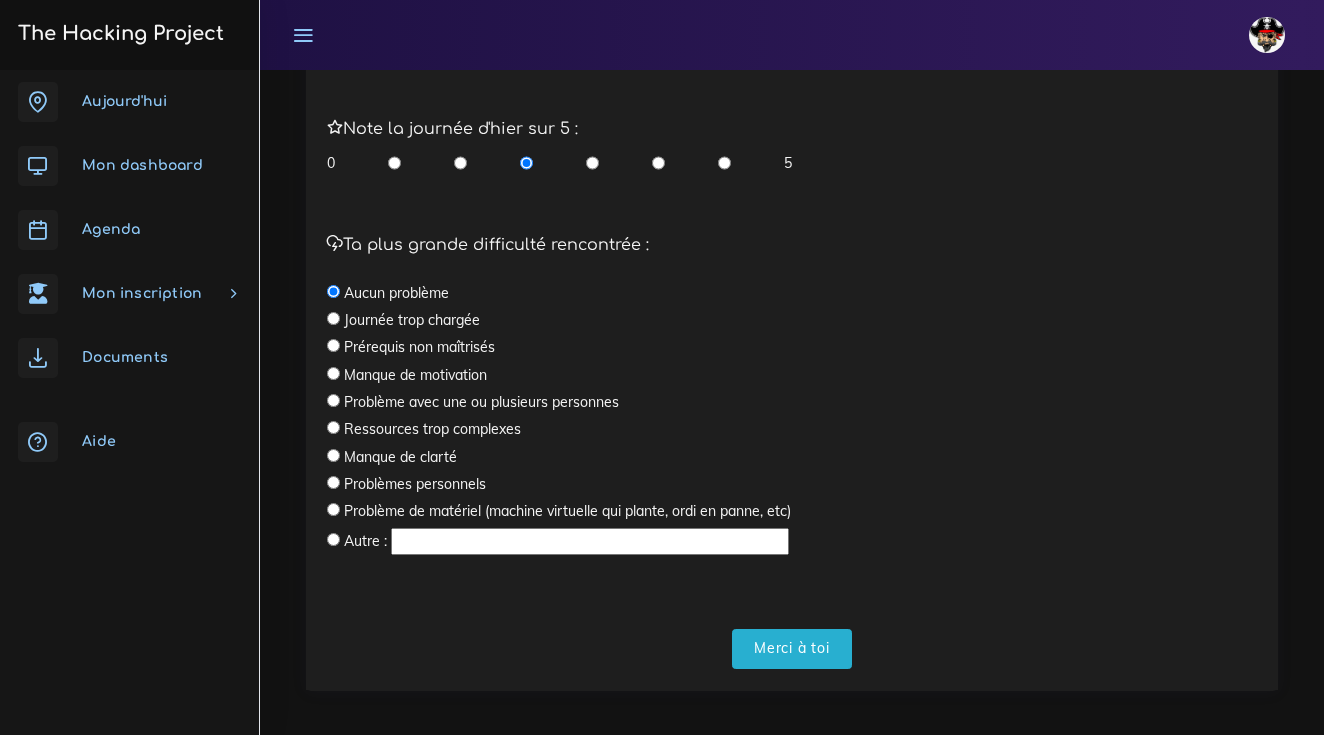 scroll, scrollTop: 808, scrollLeft: 0, axis: vertical 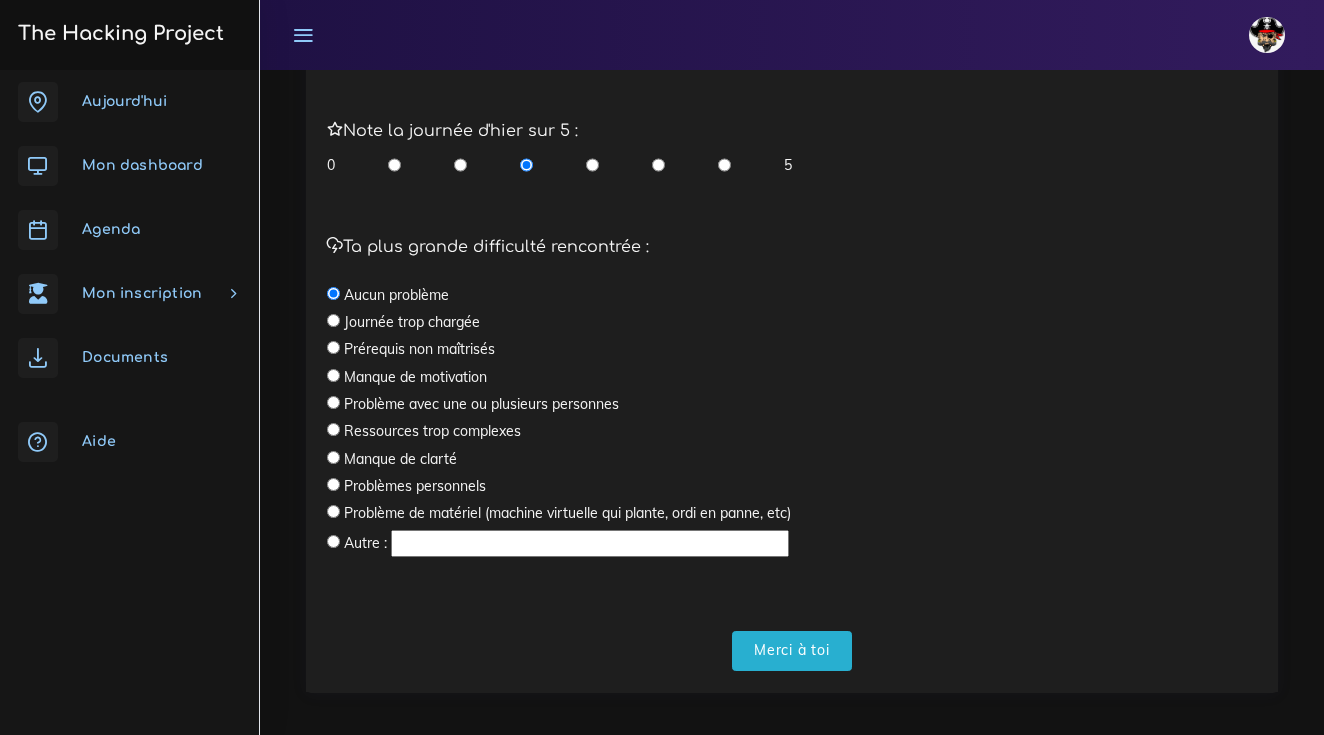 click on "Mon dashboard" at bounding box center [142, 165] 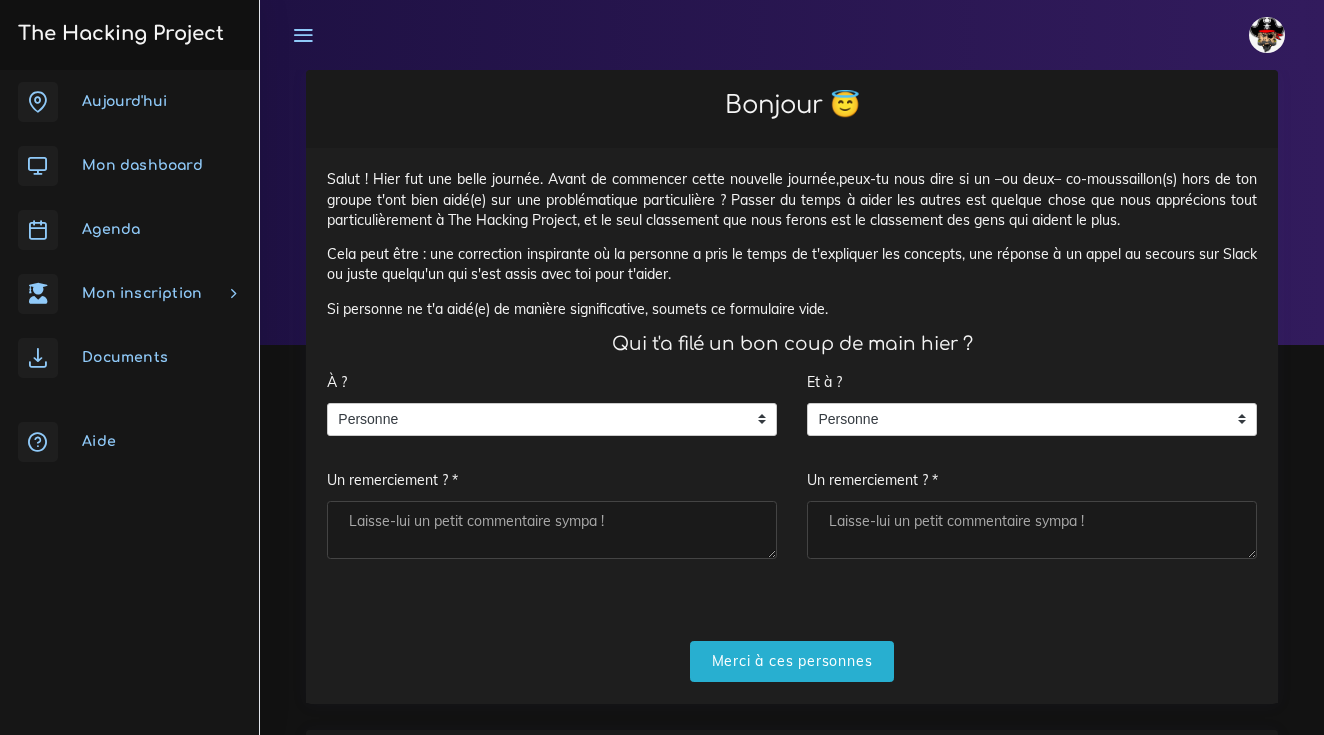 scroll, scrollTop: 0, scrollLeft: 0, axis: both 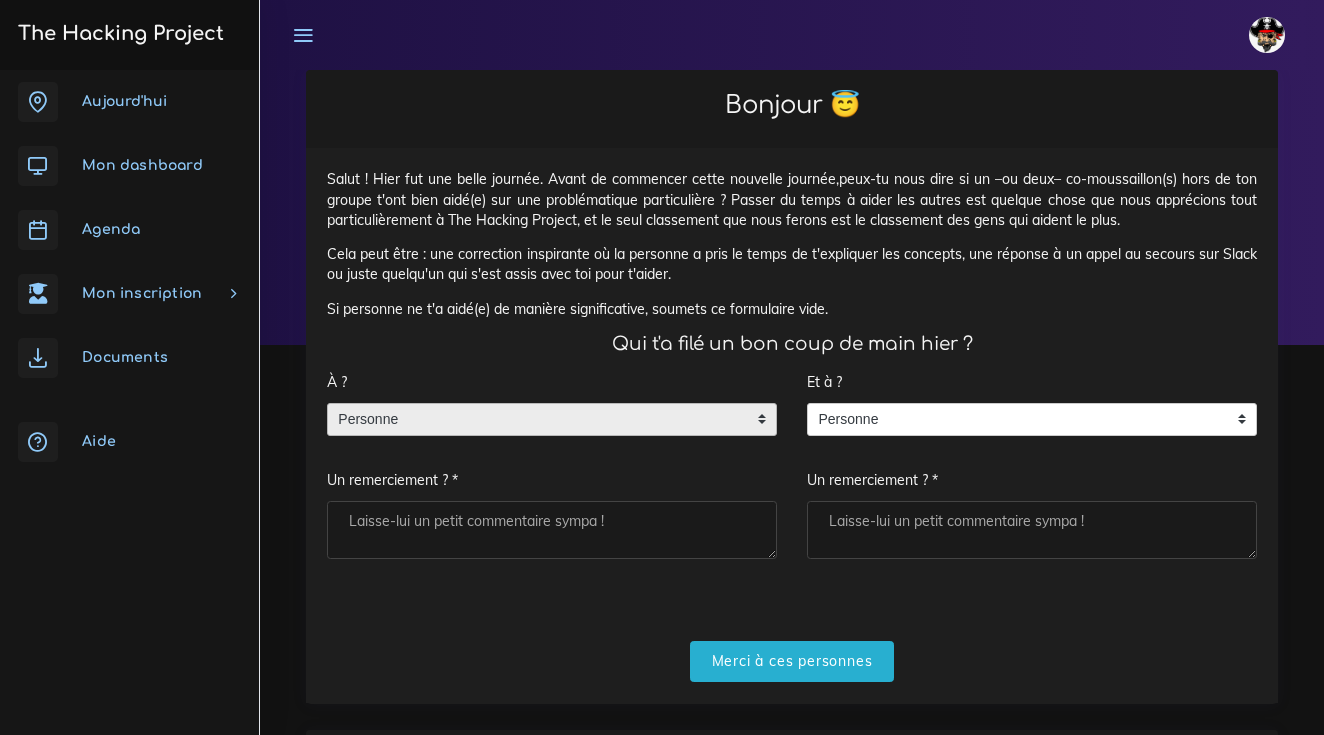 click on "Personne" at bounding box center (537, 420) 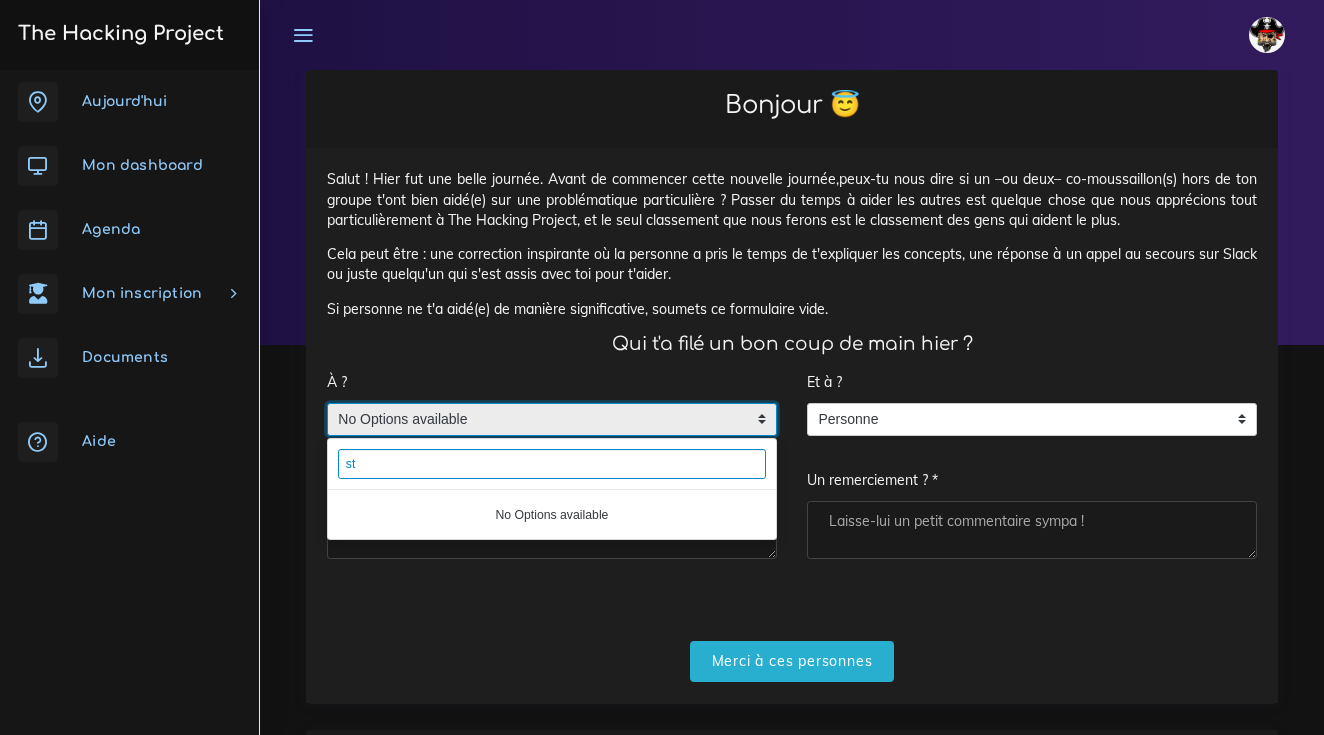 type on "s" 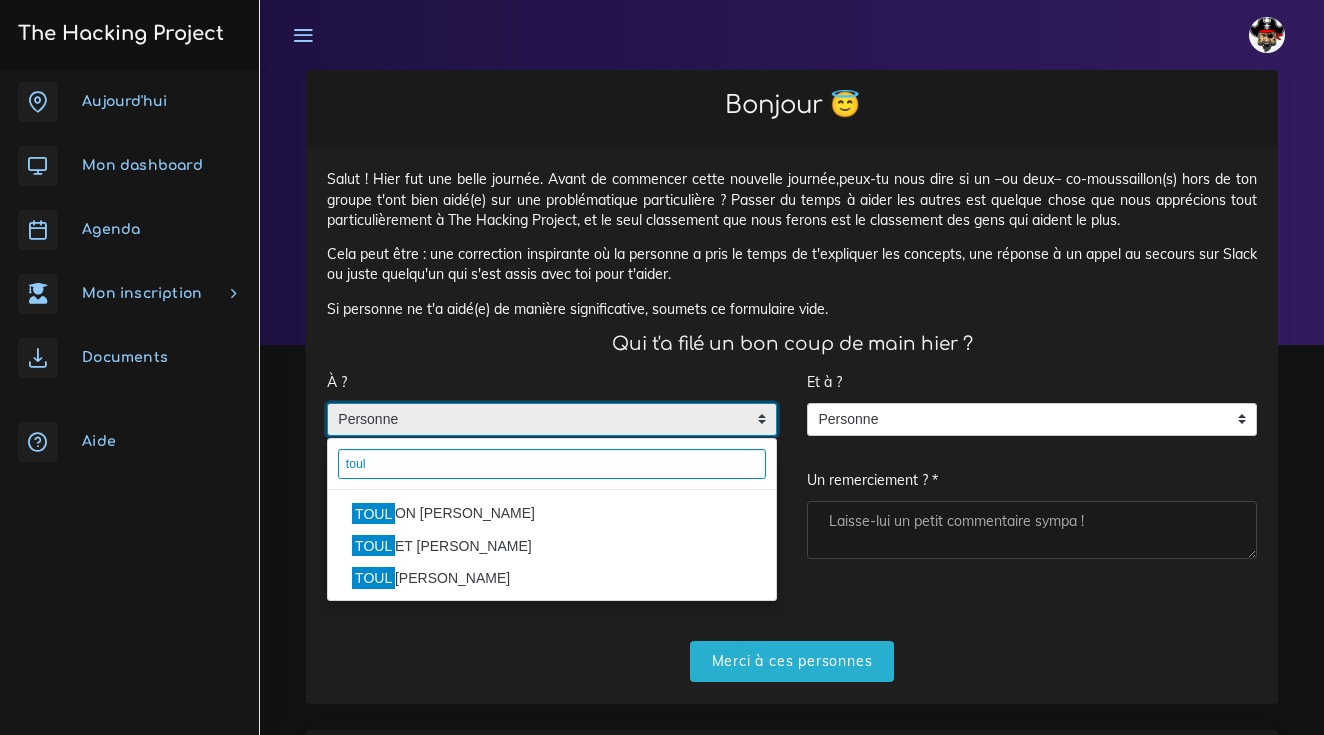 type on "tout" 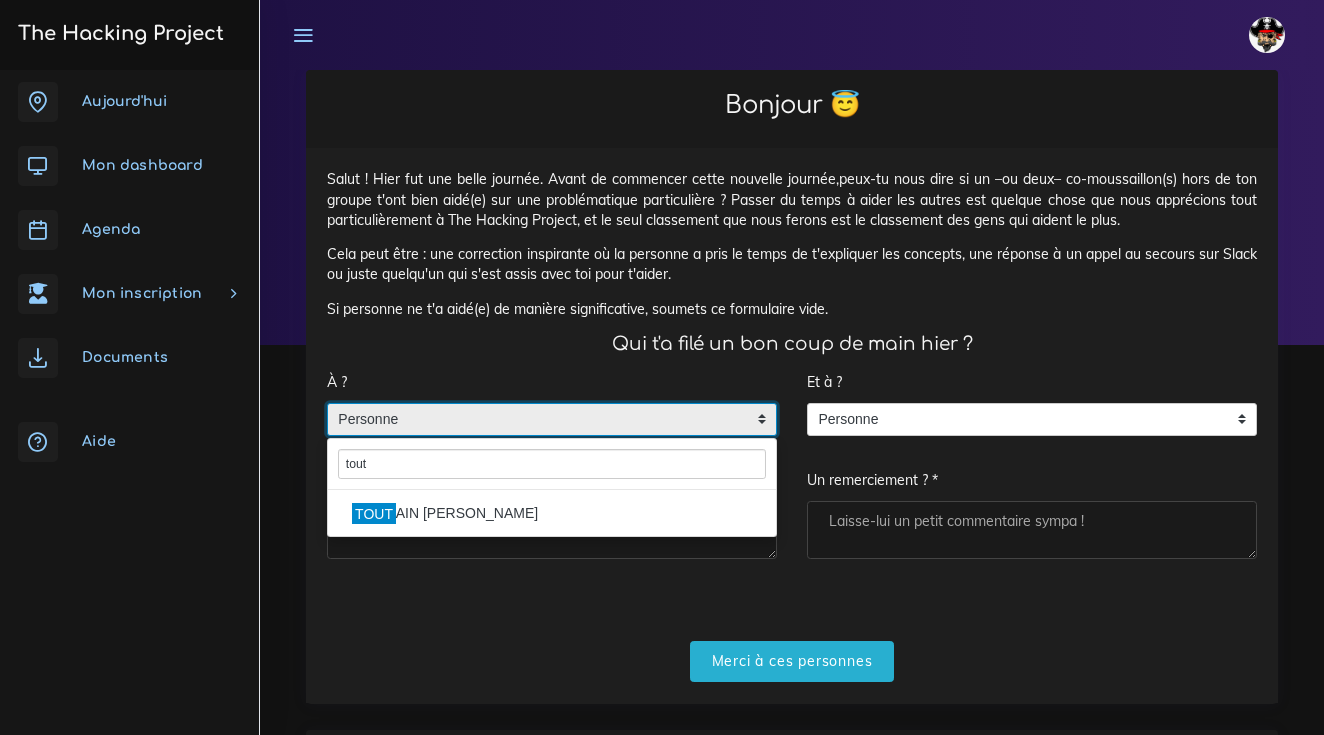 drag, startPoint x: 589, startPoint y: 408, endPoint x: 529, endPoint y: 578, distance: 180.27756 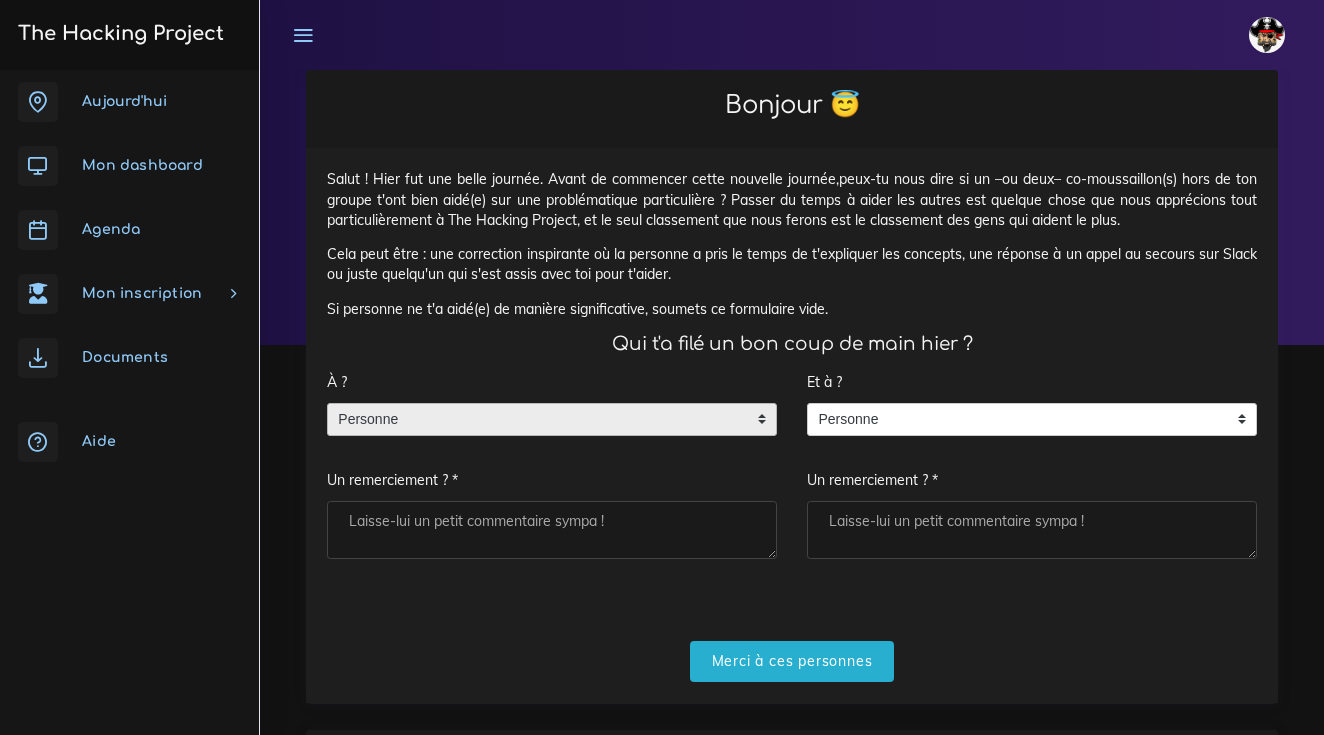 click on "Un remerciement ? *" at bounding box center [552, 530] 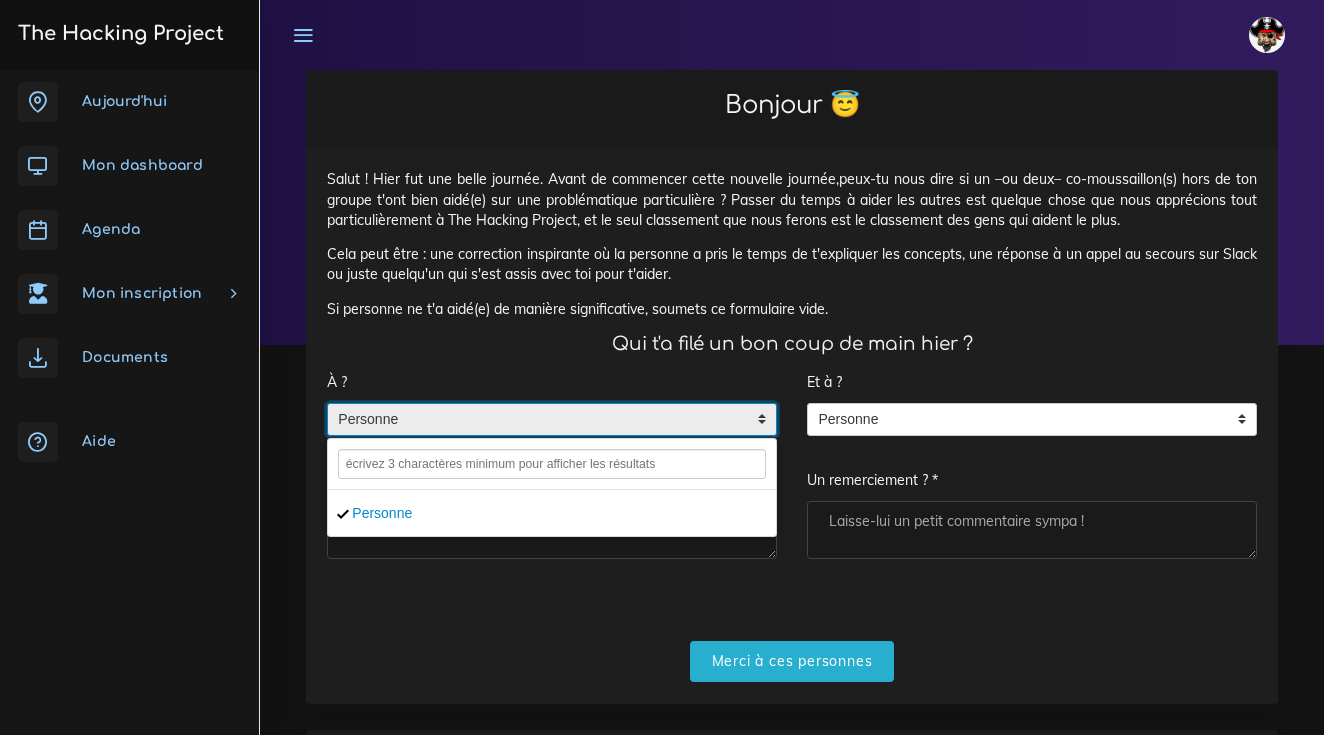 click on "Personne" at bounding box center (537, 420) 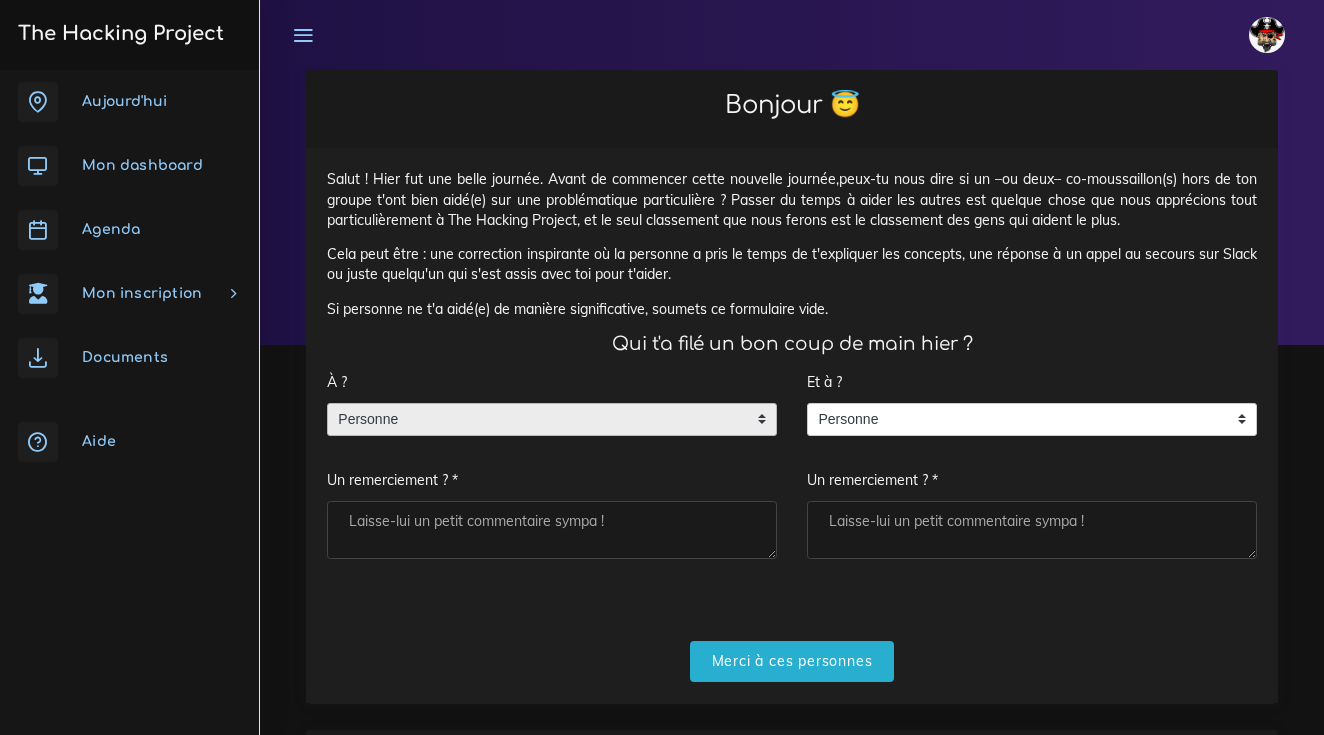 click on "Personne" at bounding box center [537, 420] 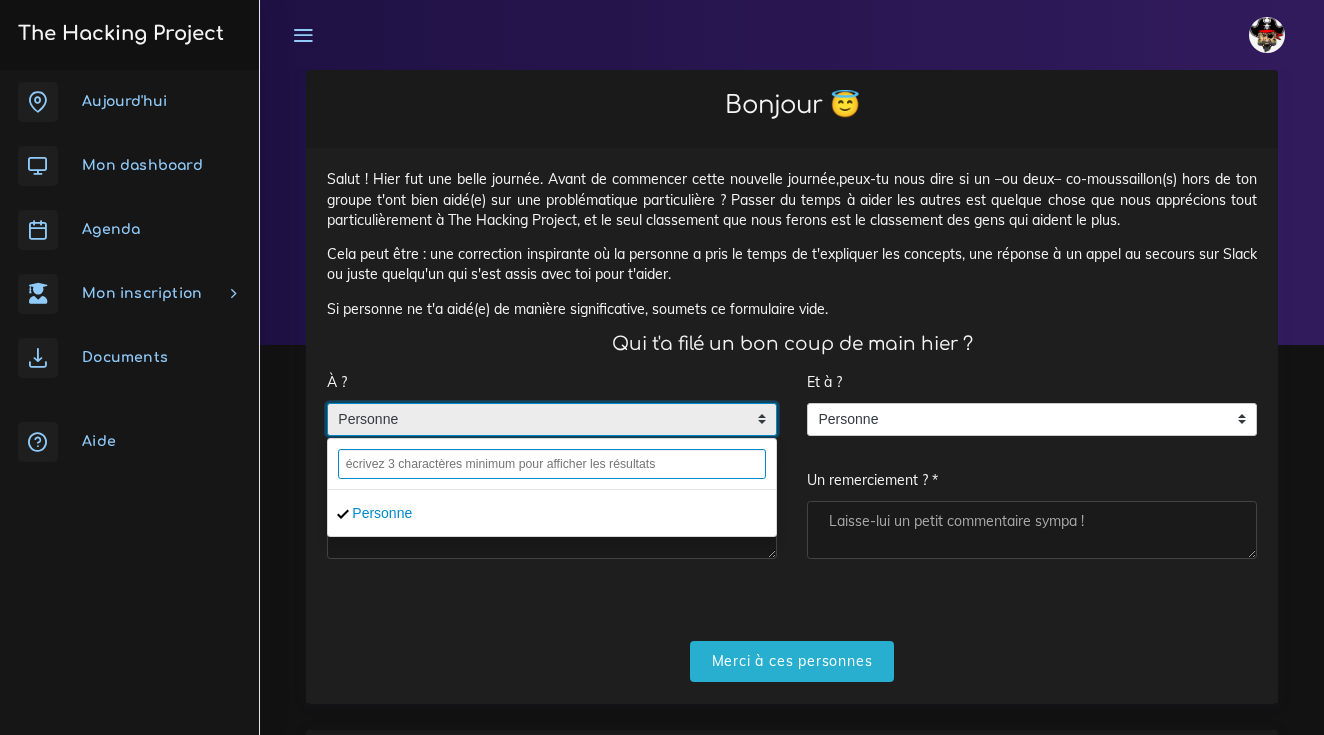 click at bounding box center (552, 464) 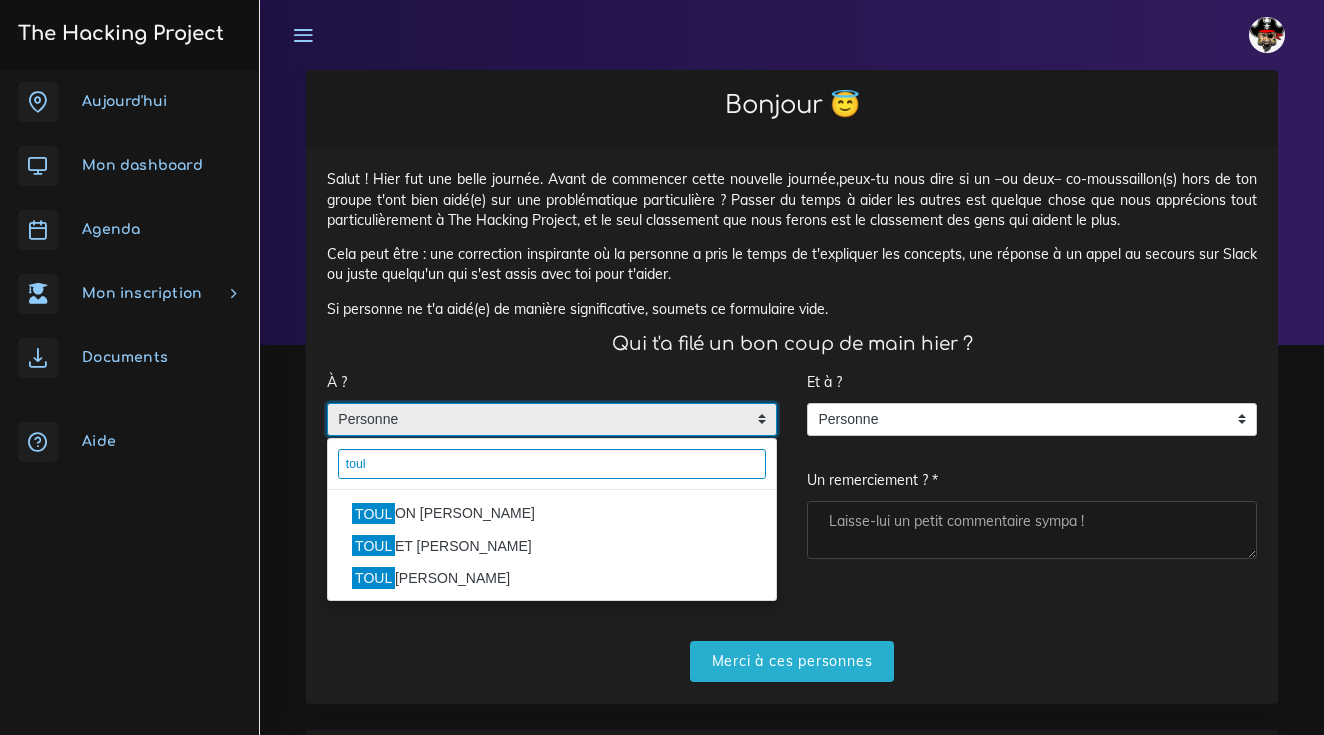 type on "toul" 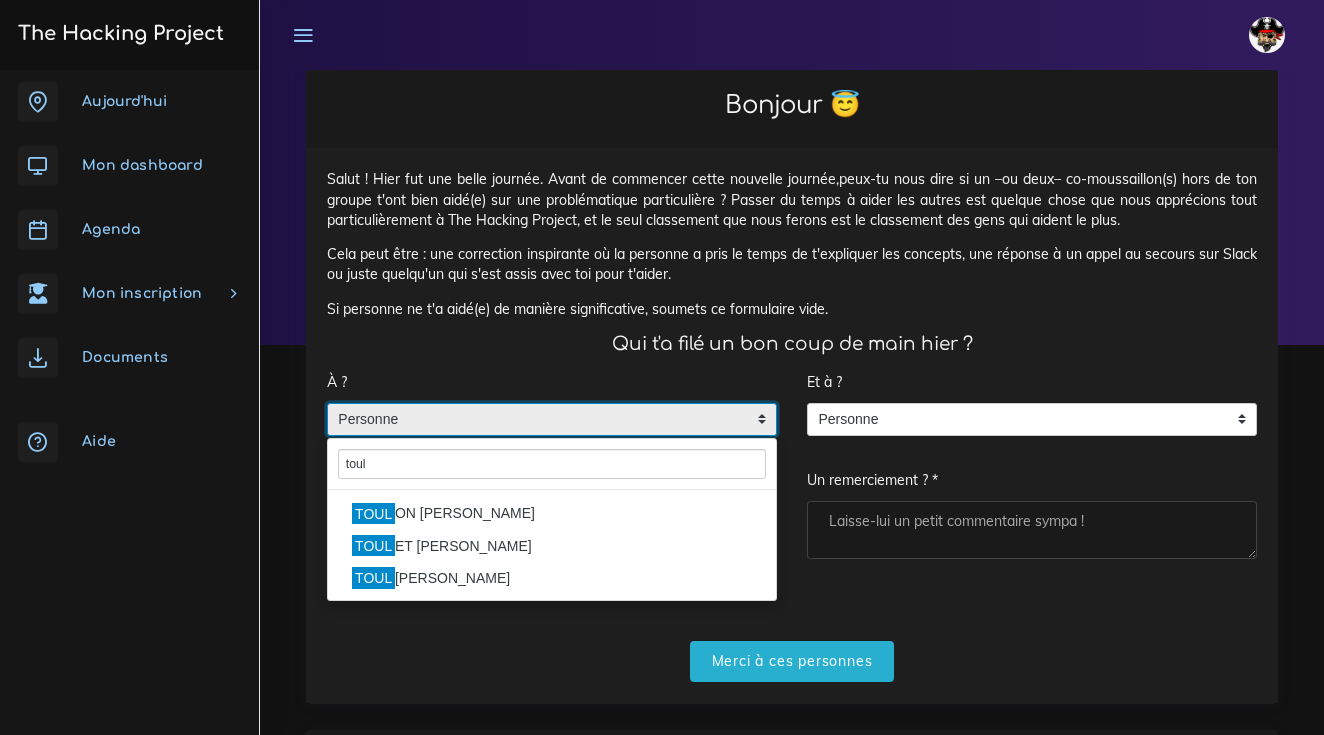 click on "TOUL OUSE stephen" at bounding box center (552, 578) 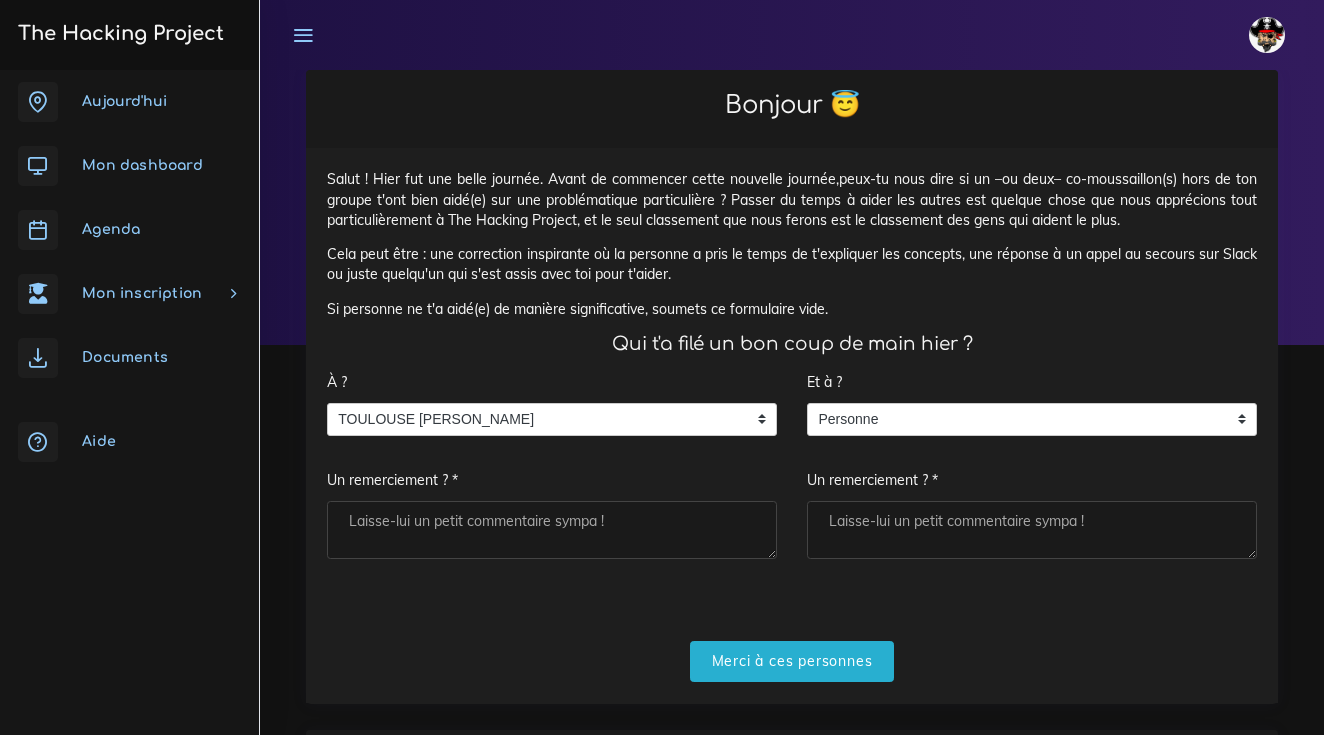 click on "Un remerciement ? *" at bounding box center (552, 530) 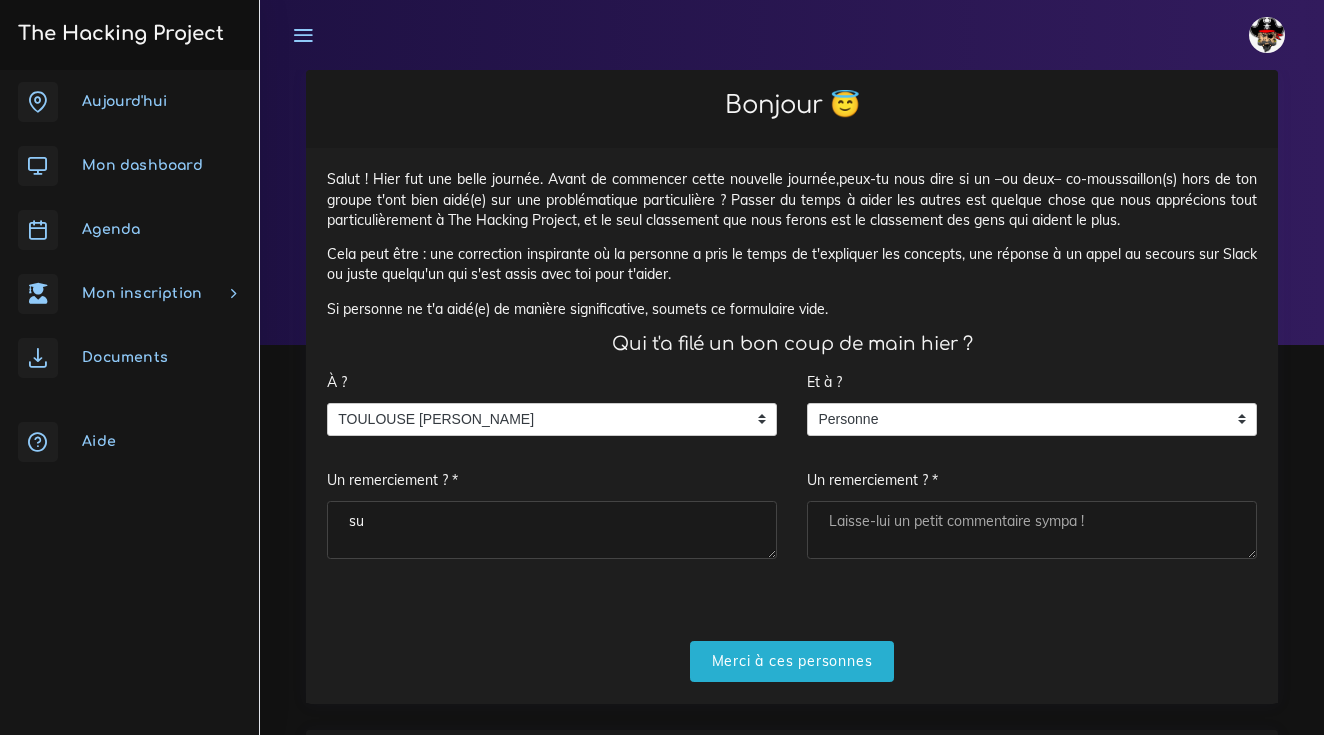 type on "s" 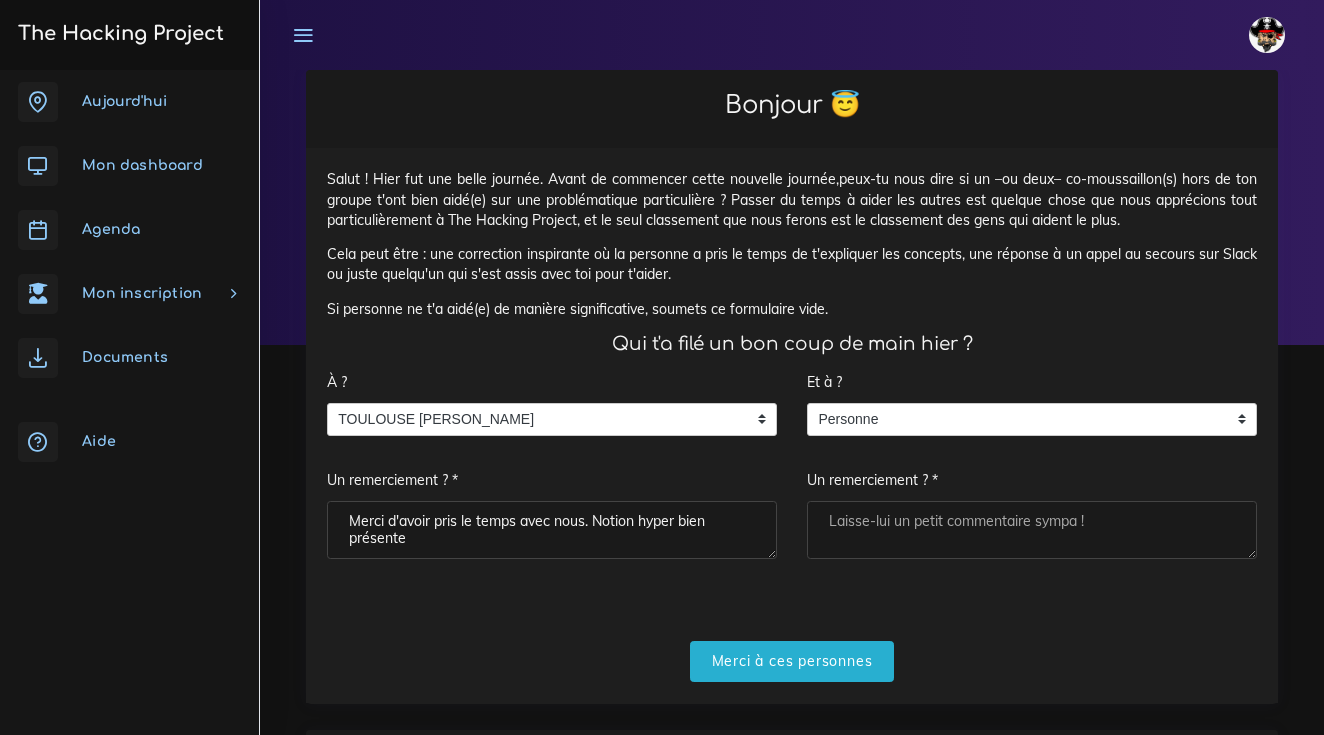 click on "Merci d'avoir pris le temps avec nous. Notion hyper bien présente" at bounding box center [552, 530] 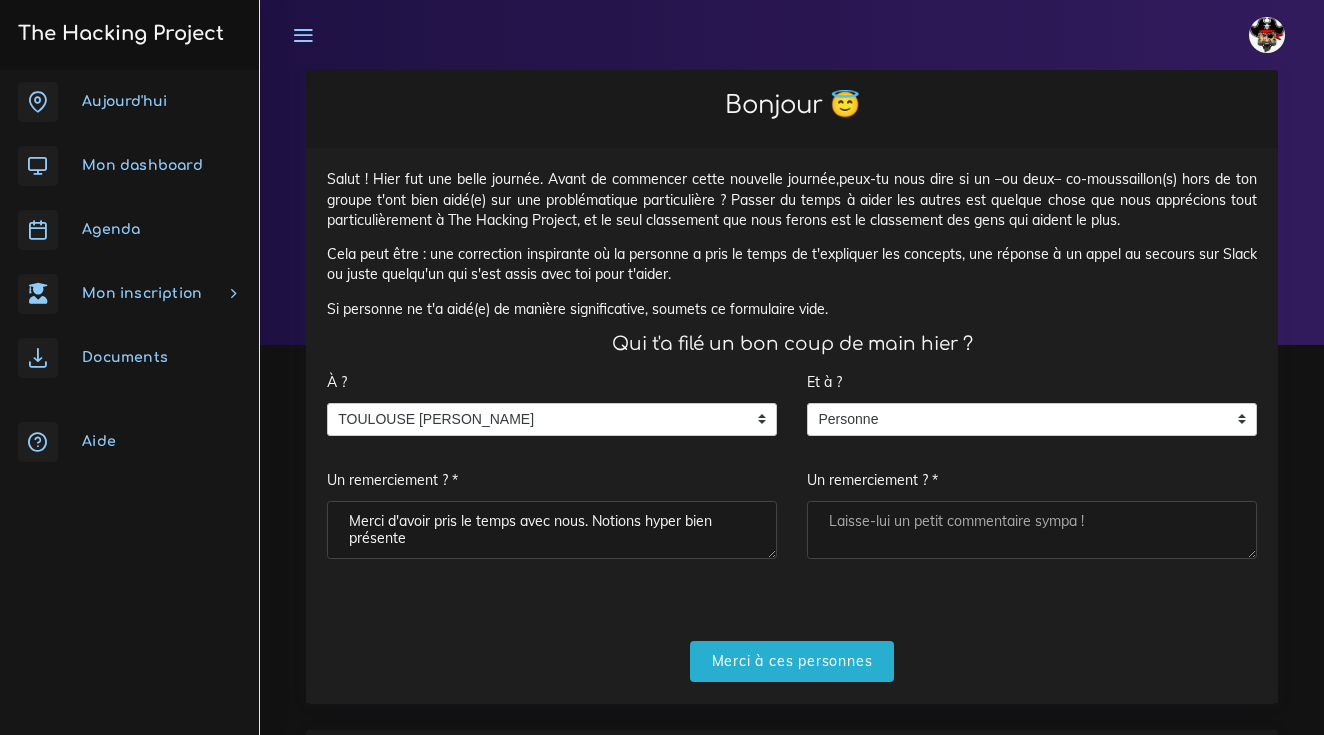 click on "Merci d'avoir pris le temps avec nous. Notions hyper bien présente" at bounding box center (552, 530) 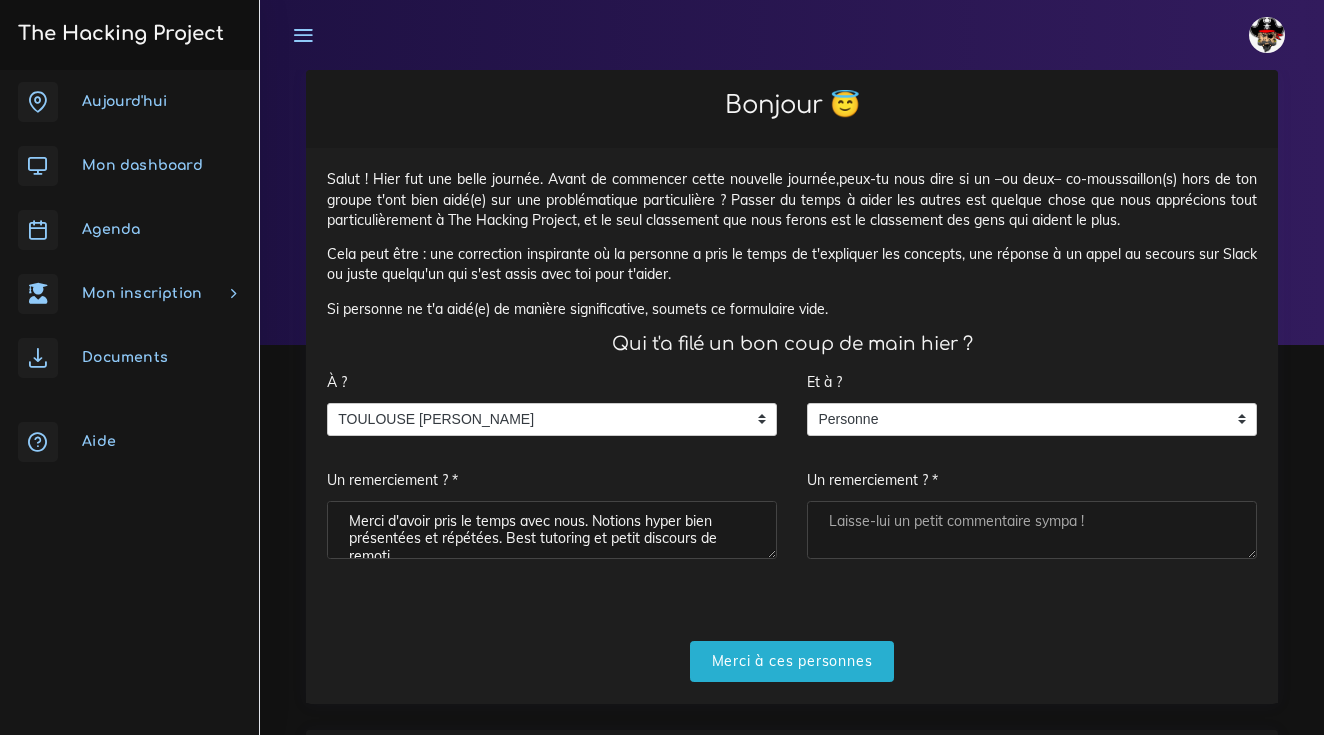scroll, scrollTop: 7, scrollLeft: 0, axis: vertical 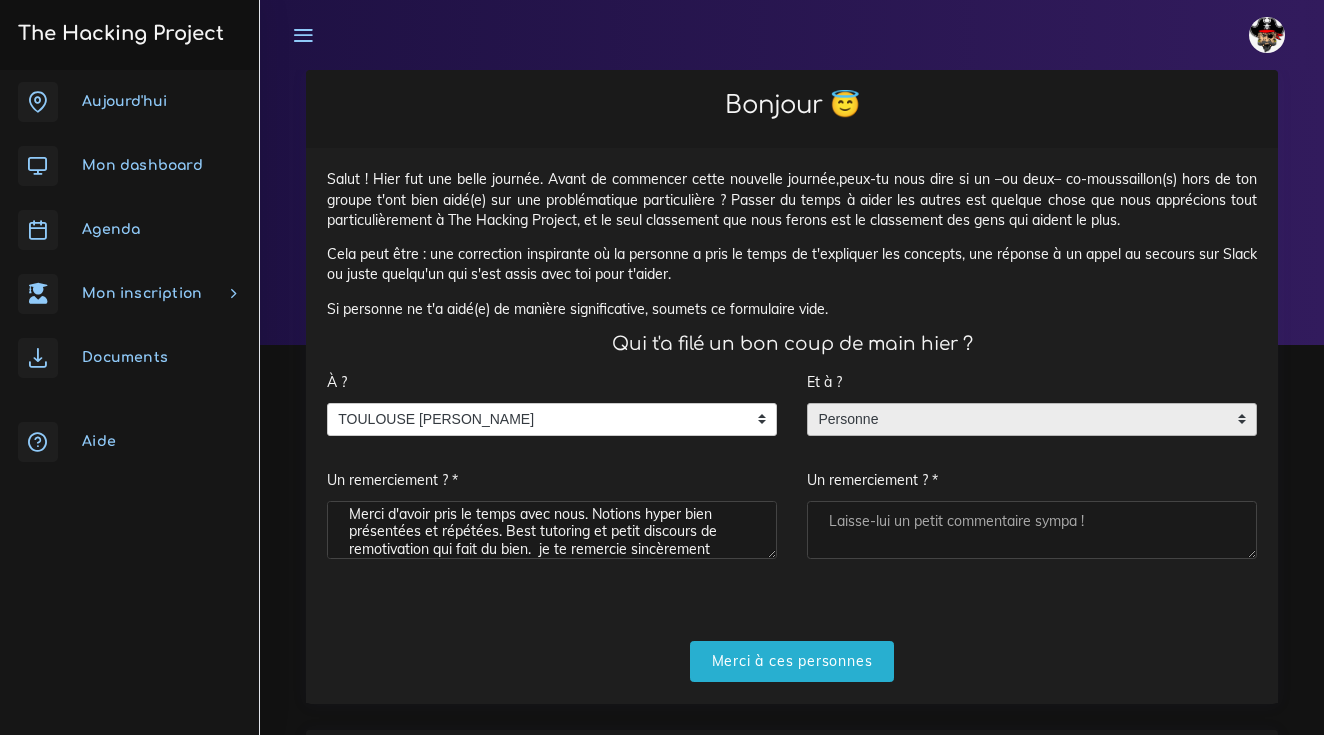 type on "Merci d'avoir pris le temps avec nous. Notions hyper bien présentées et répétées. Best tutoring et petit discours de remotivation qui fait du bien.  je te remercie sincèrement" 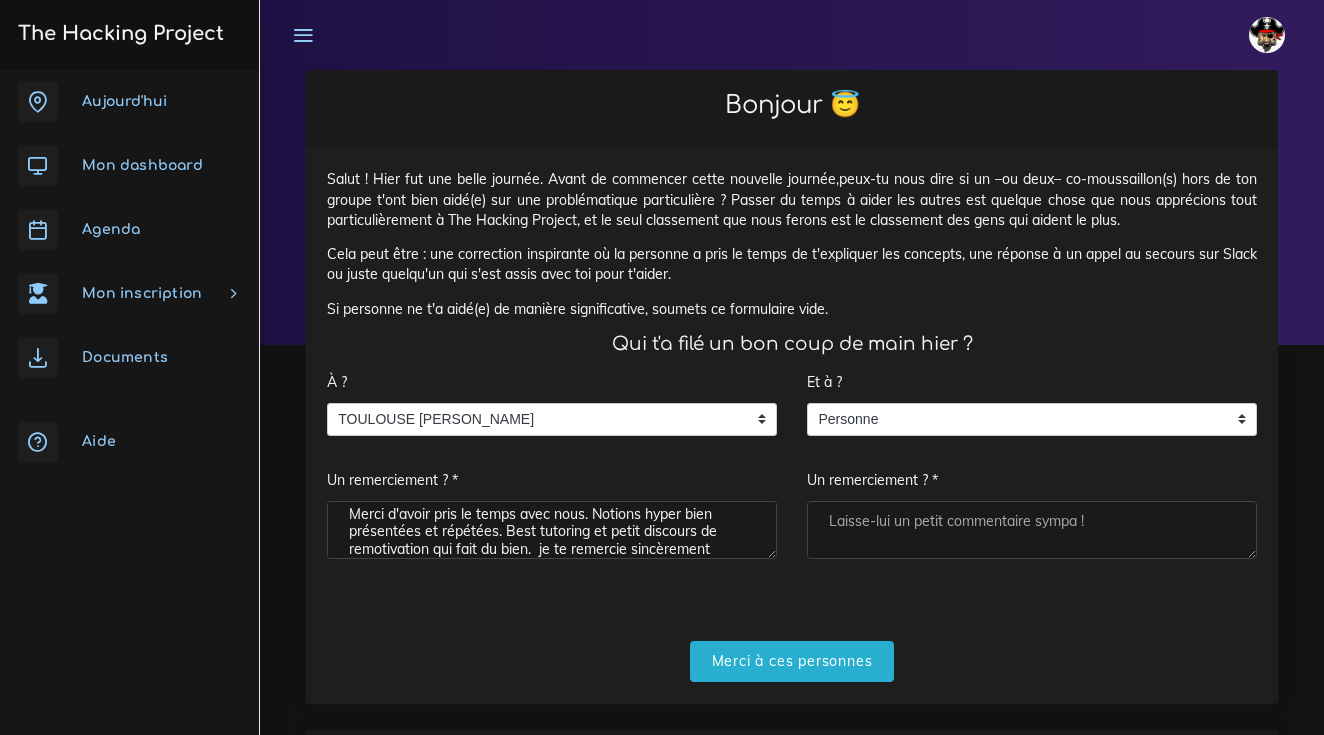 click on "Un remerciement ? *" at bounding box center (1032, 530) 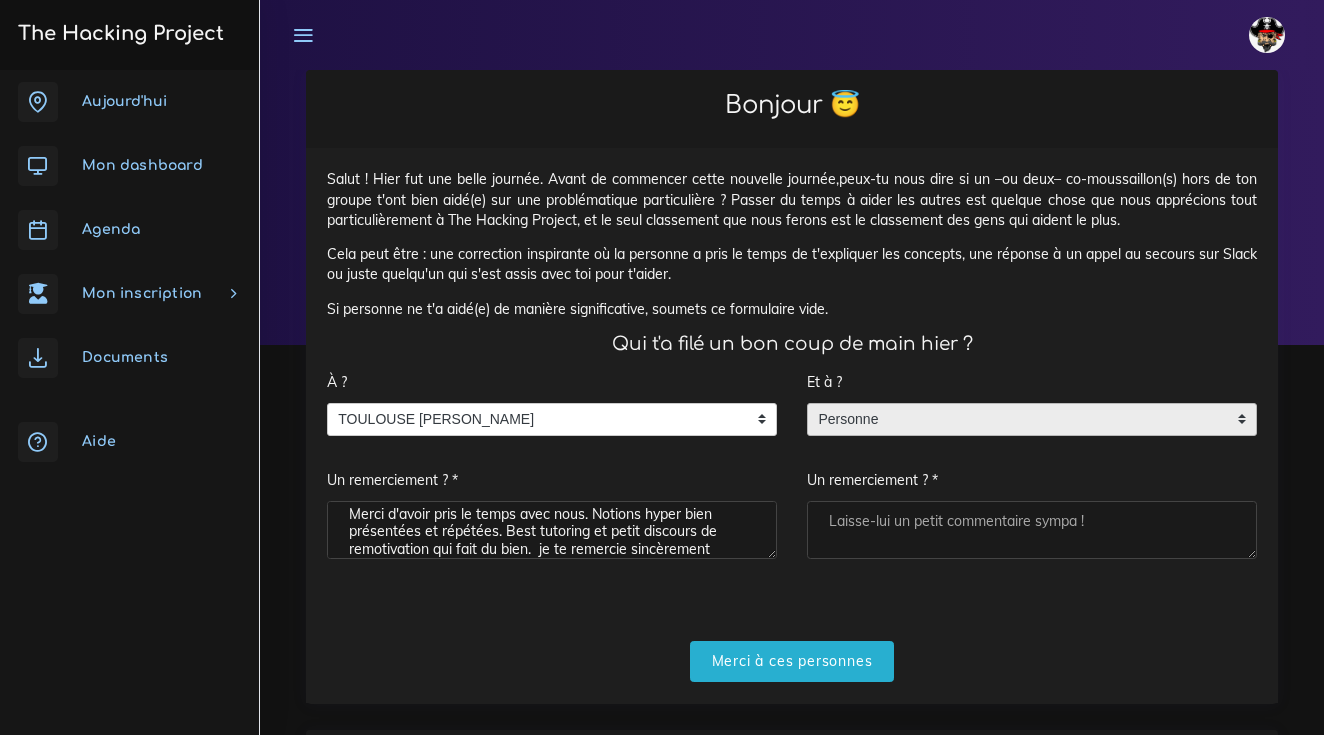 click on "Personne" at bounding box center (1017, 420) 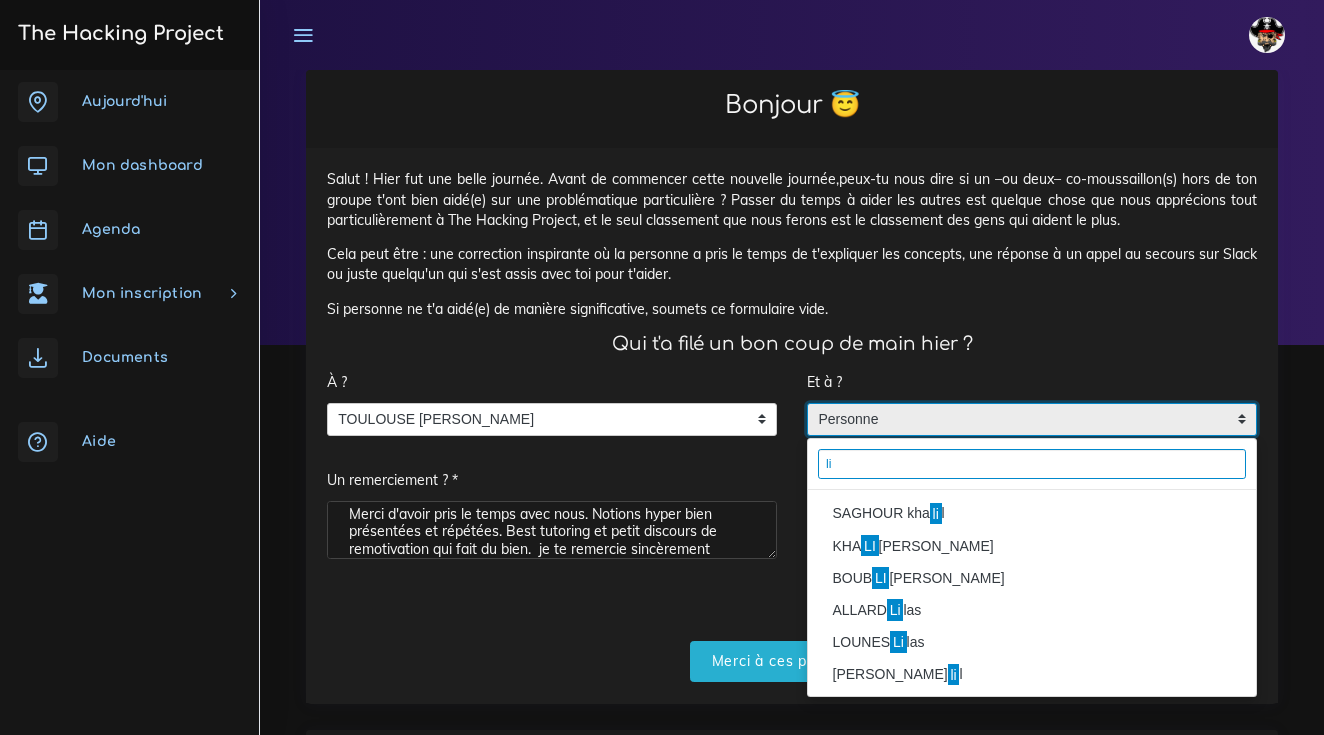 type on "l" 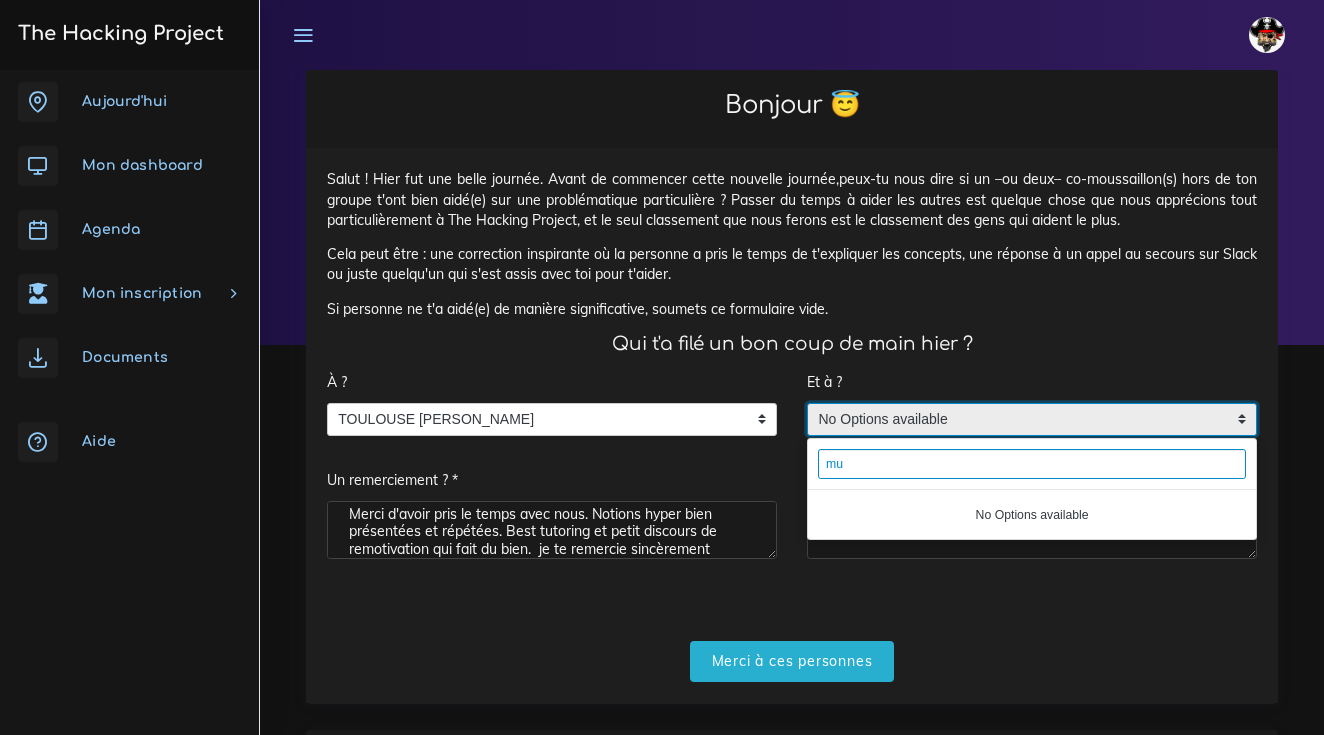type on "mu" 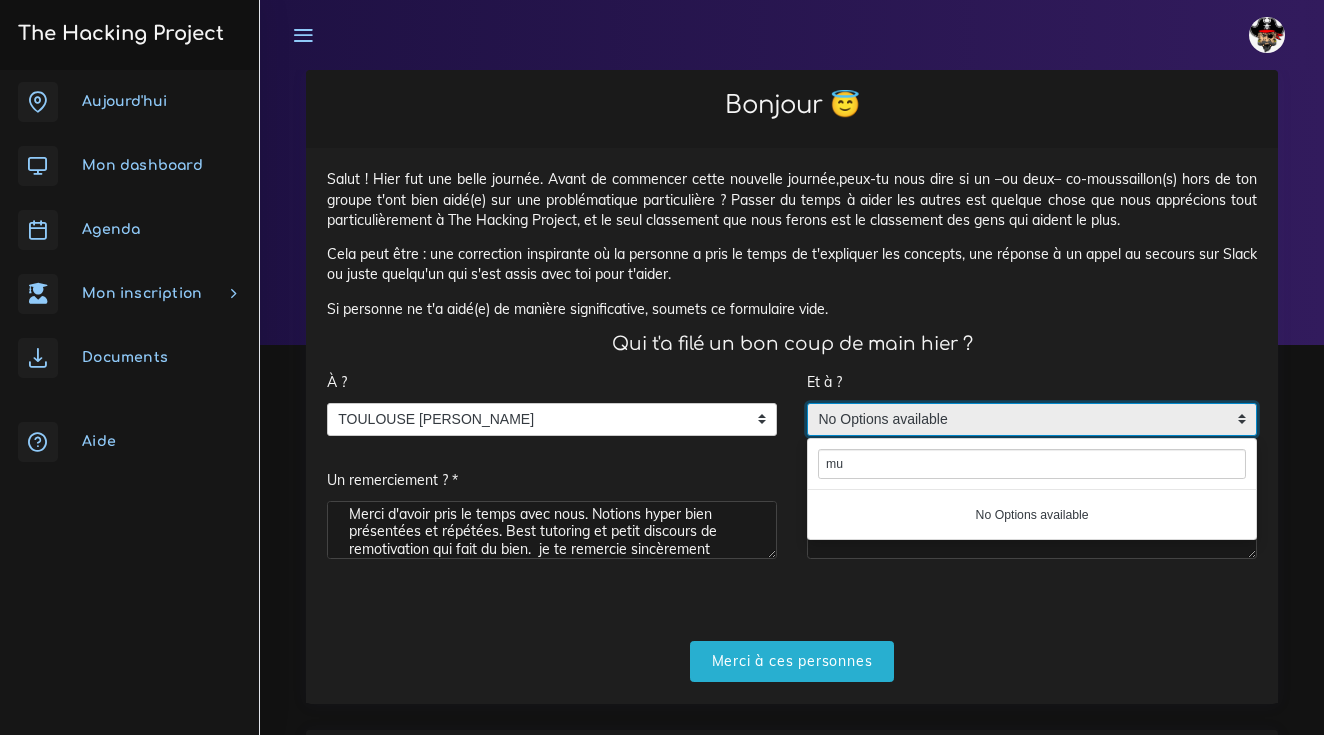 click on "Et à ?
Personne SAGHOUR khalil KHALIL Sami BOUBLIL Joy ALLARD Lilas LOUNES Lilas KADID Abdeldjallil
No Options available mu No Options available
Un remerciement ? *" at bounding box center [1032, 471] 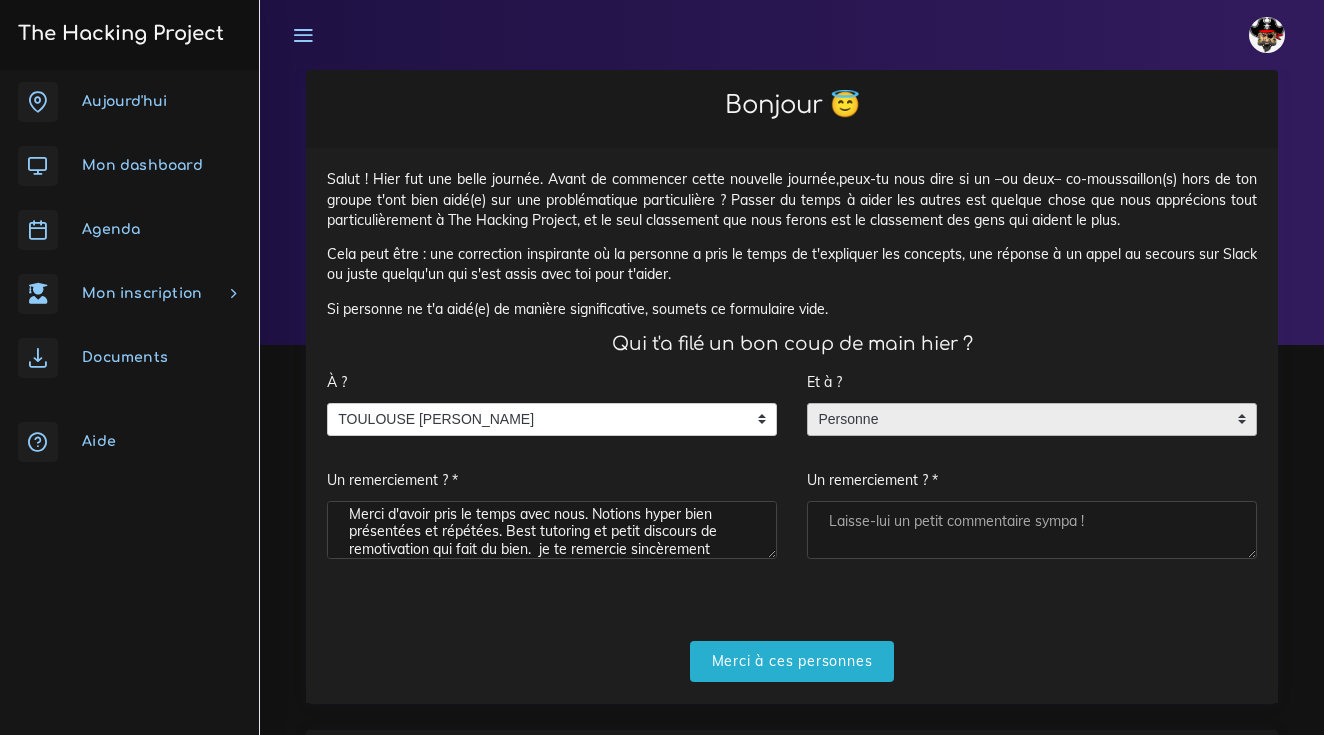 click on "Un remerciement ? *" at bounding box center [1032, 530] 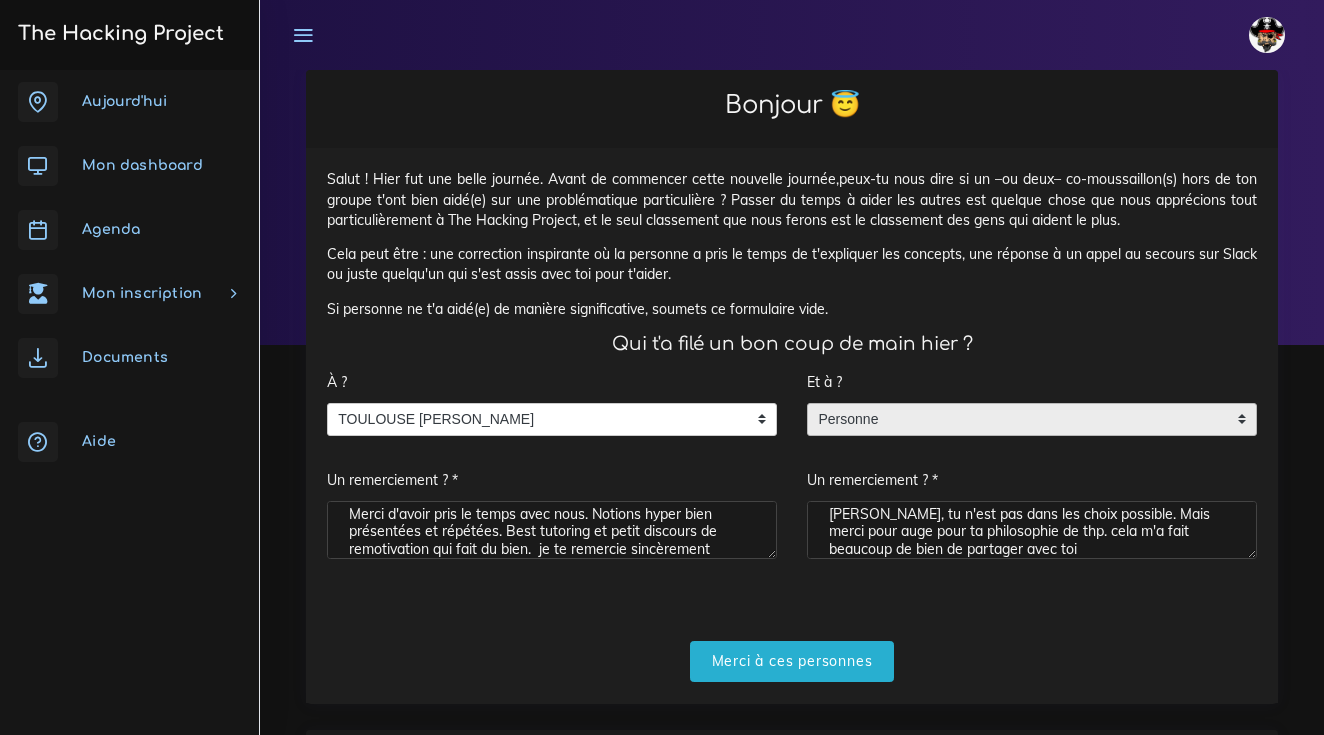 scroll, scrollTop: 18, scrollLeft: 0, axis: vertical 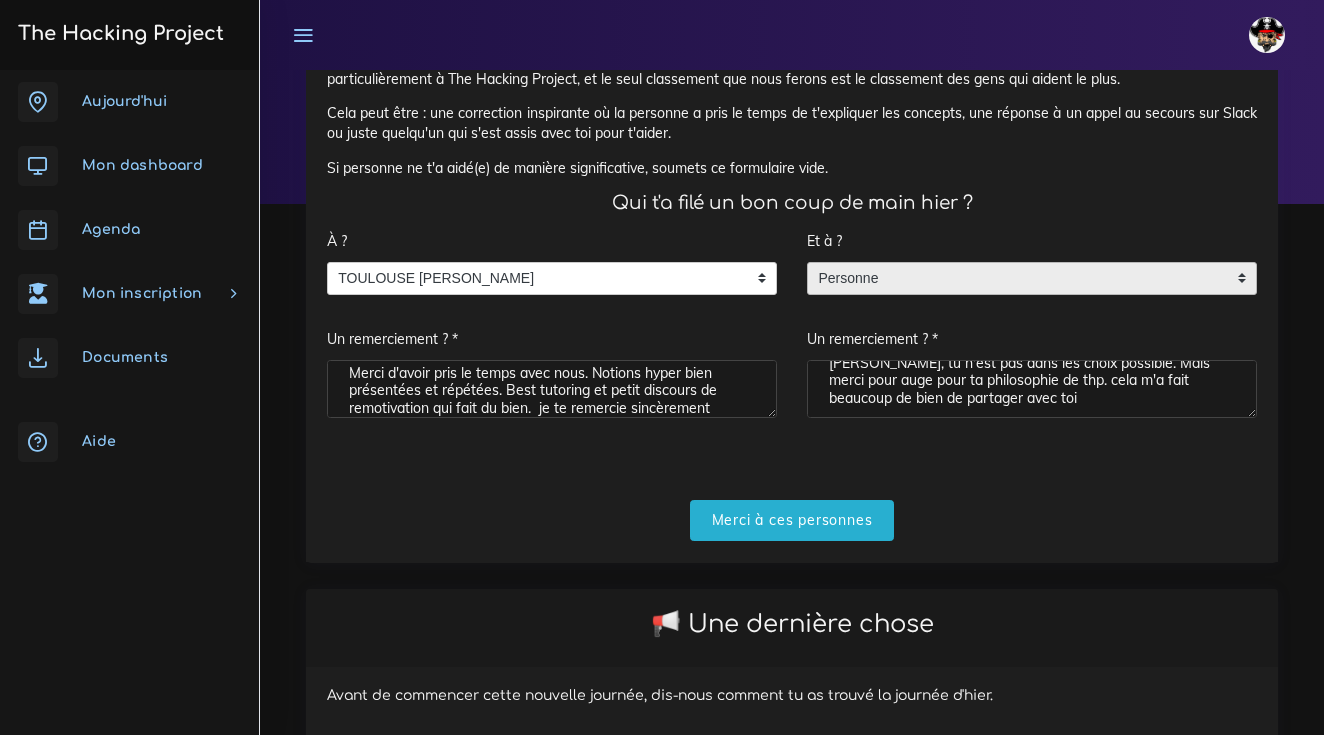 click on "Lilian Muller, tu n'est pas dans les choix possible. Mais merci pour auge pour ta philosophie de thp. cela m'a fait beaucoup de bien de partager avec toi" at bounding box center (1032, 389) 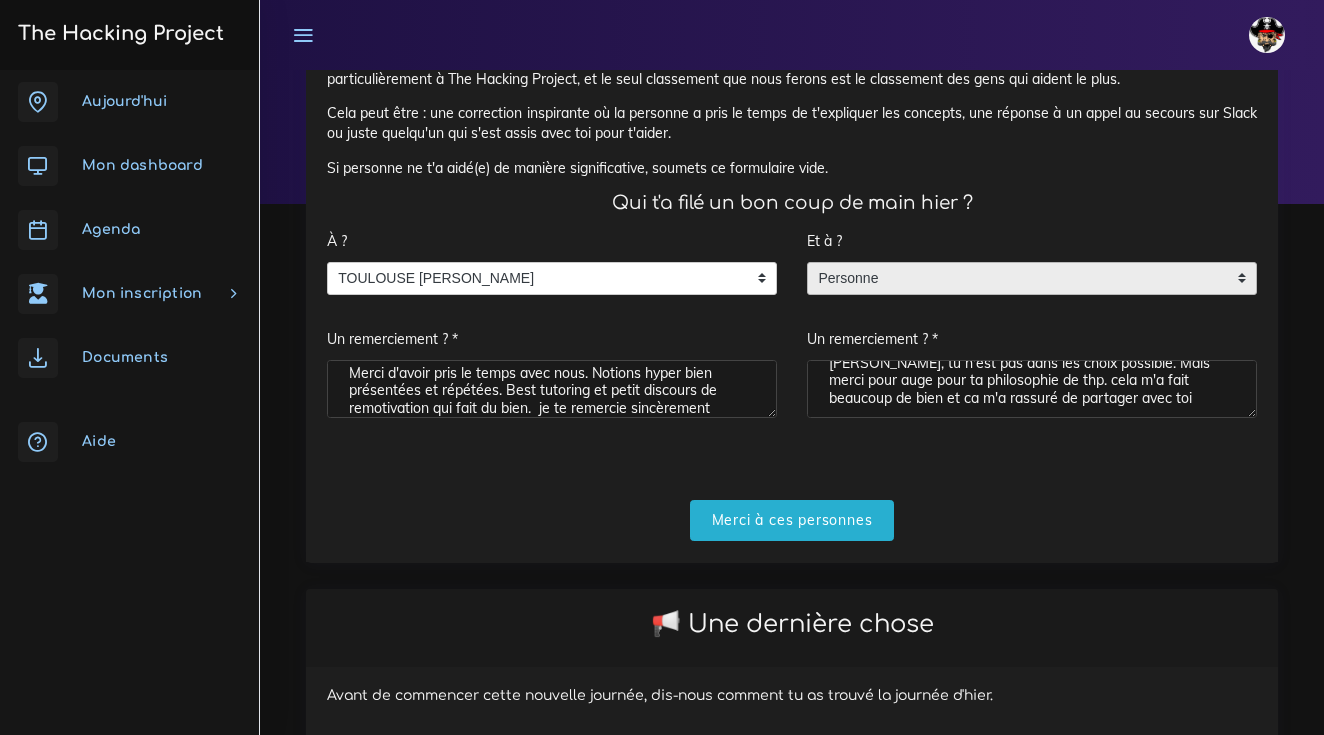 click on "Lilian Muller, tu n'est pas dans les choix possible. Mais merci pour auge pour ta philosophie de thp. cela m'a fait beaucoup de bien et ca m'a rassuré de partager avec toi" at bounding box center [1032, 389] 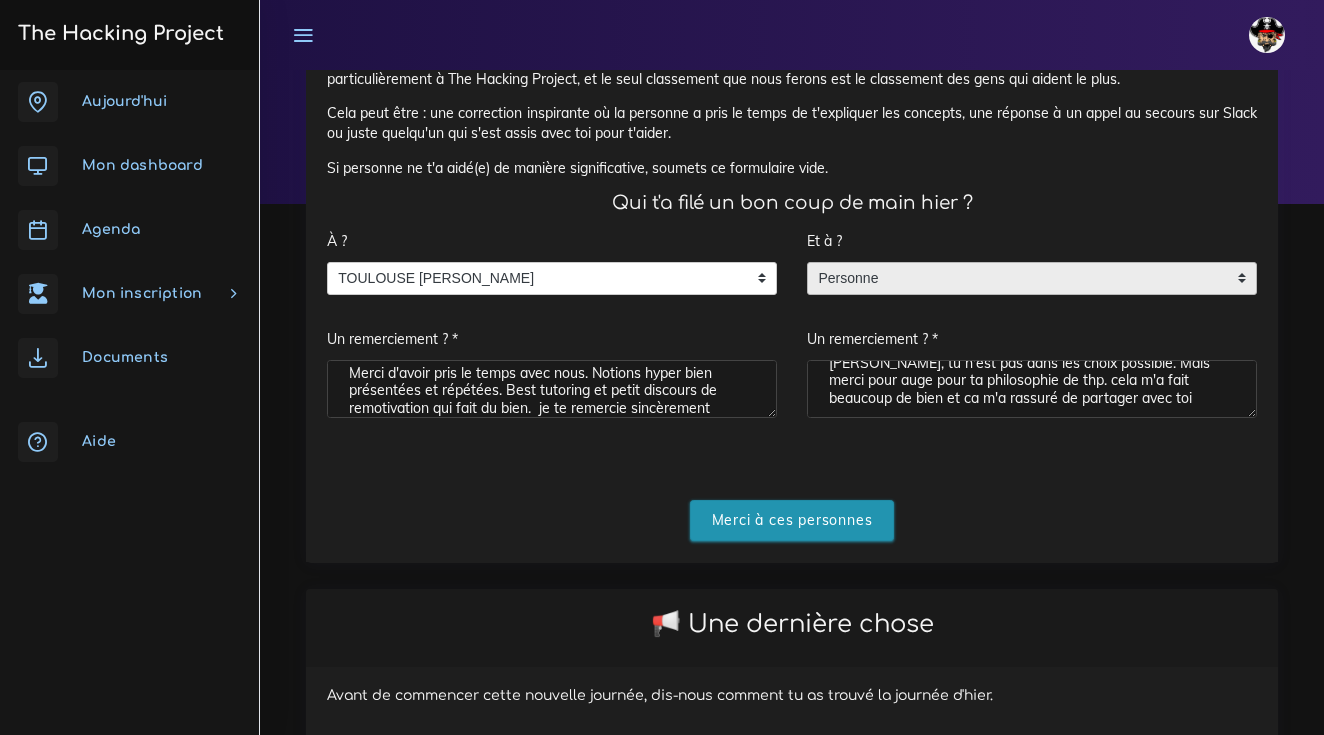 type on "Lilian Muller, tu n'est pas dans les choix possible. Mais merci pour auge pour ta philosophie de thp. cela m'a fait beaucoup de bien et ca m'a rassuré de partager avec toi" 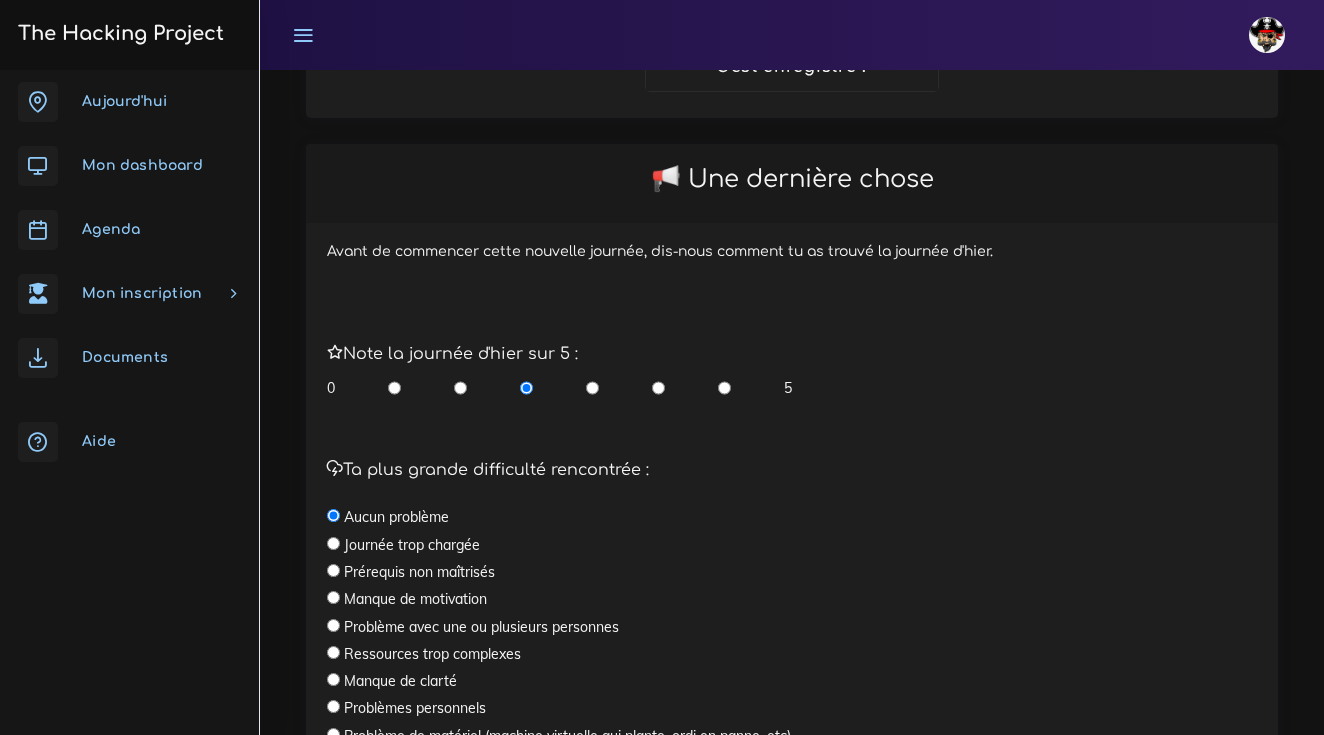 scroll, scrollTop: 344, scrollLeft: 0, axis: vertical 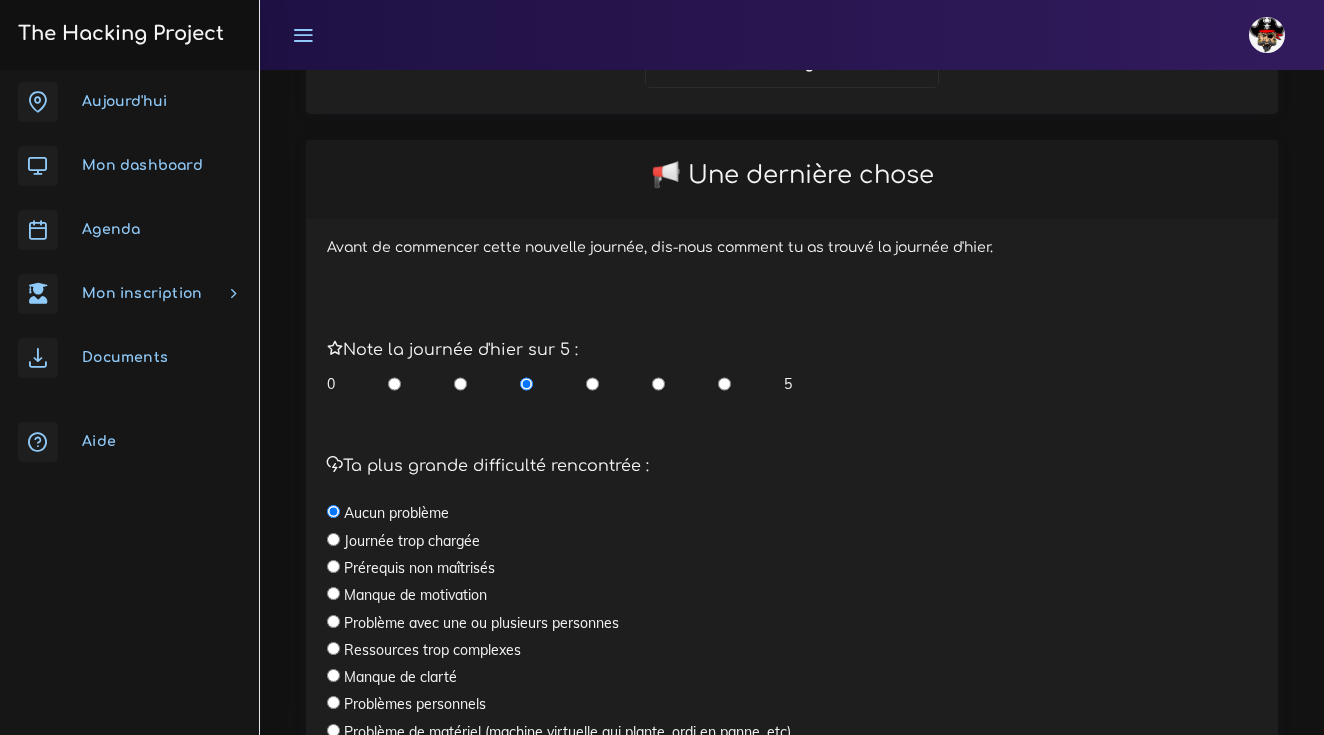 click at bounding box center (460, 384) 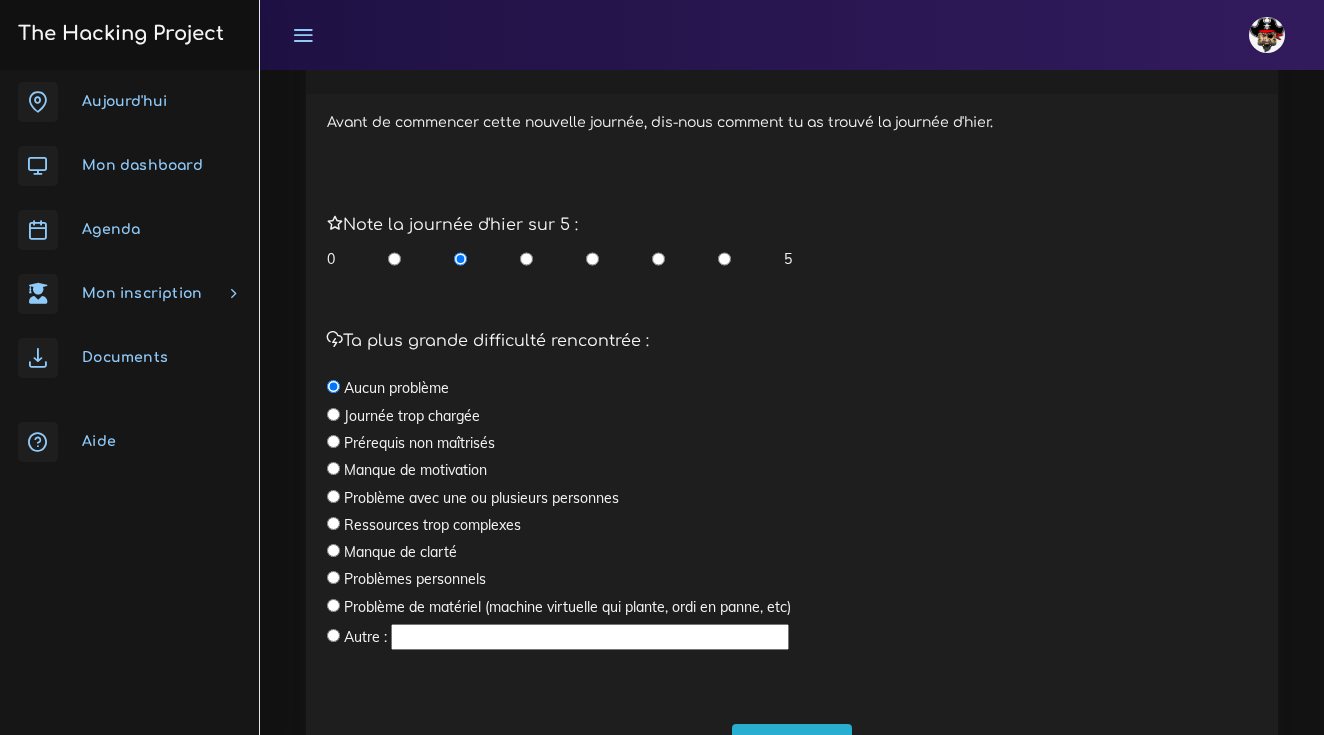 scroll, scrollTop: 475, scrollLeft: 0, axis: vertical 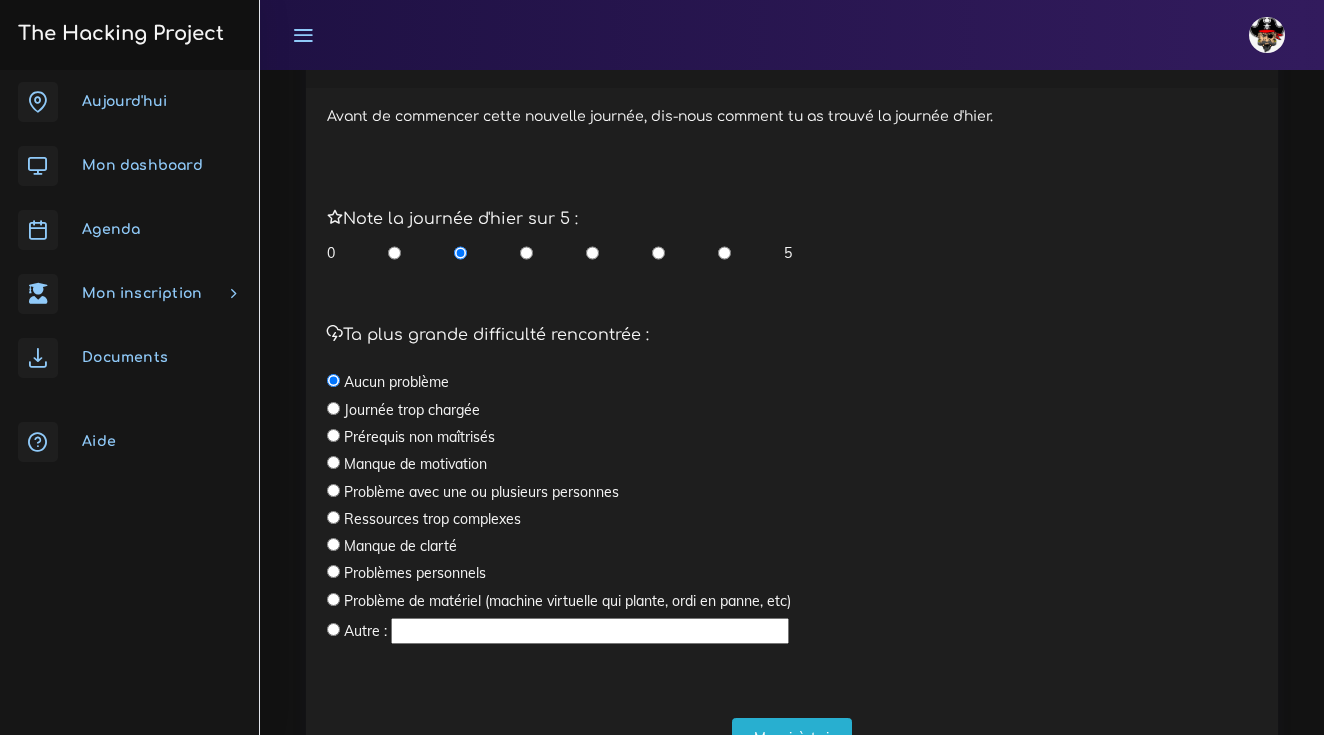 click on "Ta plus grande difficulté rencontrée :
Aucun problème
Journée trop chargée
Prérequis non maîtrisés
Manque de motivation
Problème avec une ou plusieurs personnes
Ressources trop complexes
Manque de clarté
Problèmes personnels
Problème de matériel (machine virtuelle qui plante, ordi en panne, etc)
Autre :" at bounding box center (792, 487) 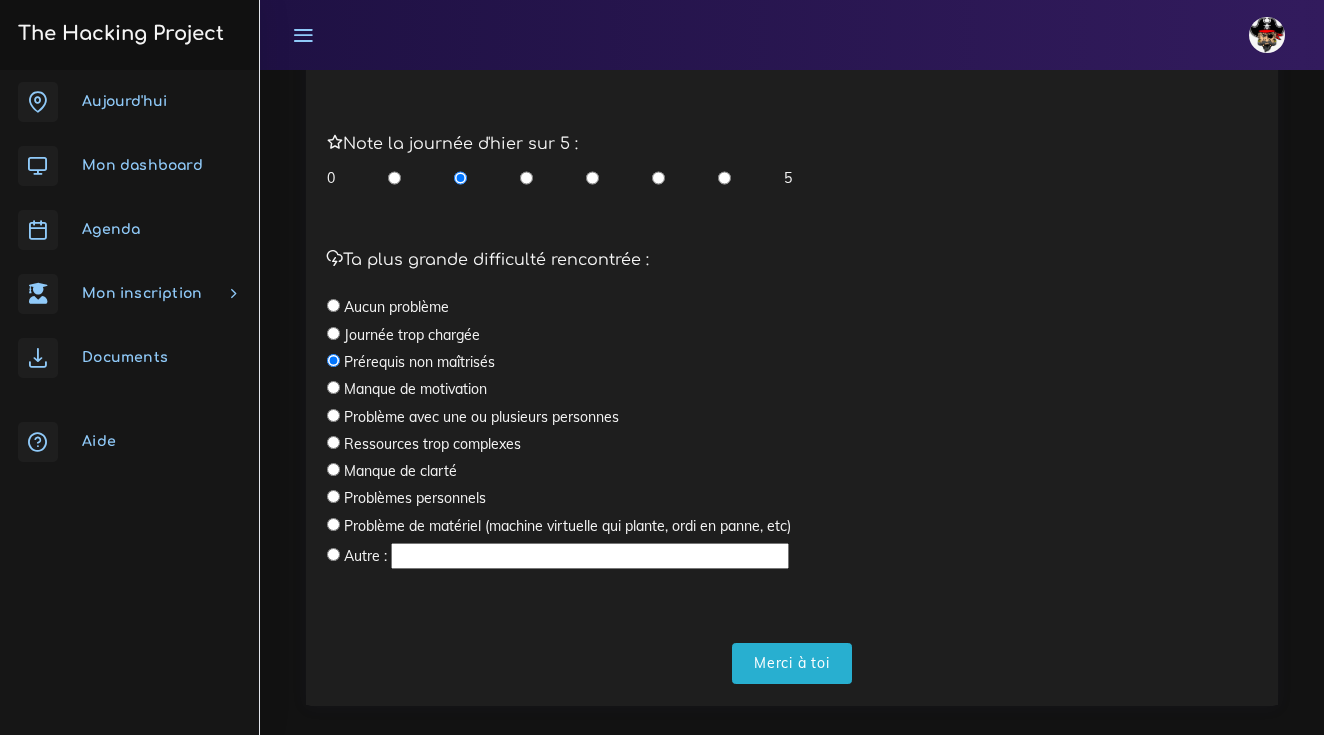 scroll, scrollTop: 558, scrollLeft: 0, axis: vertical 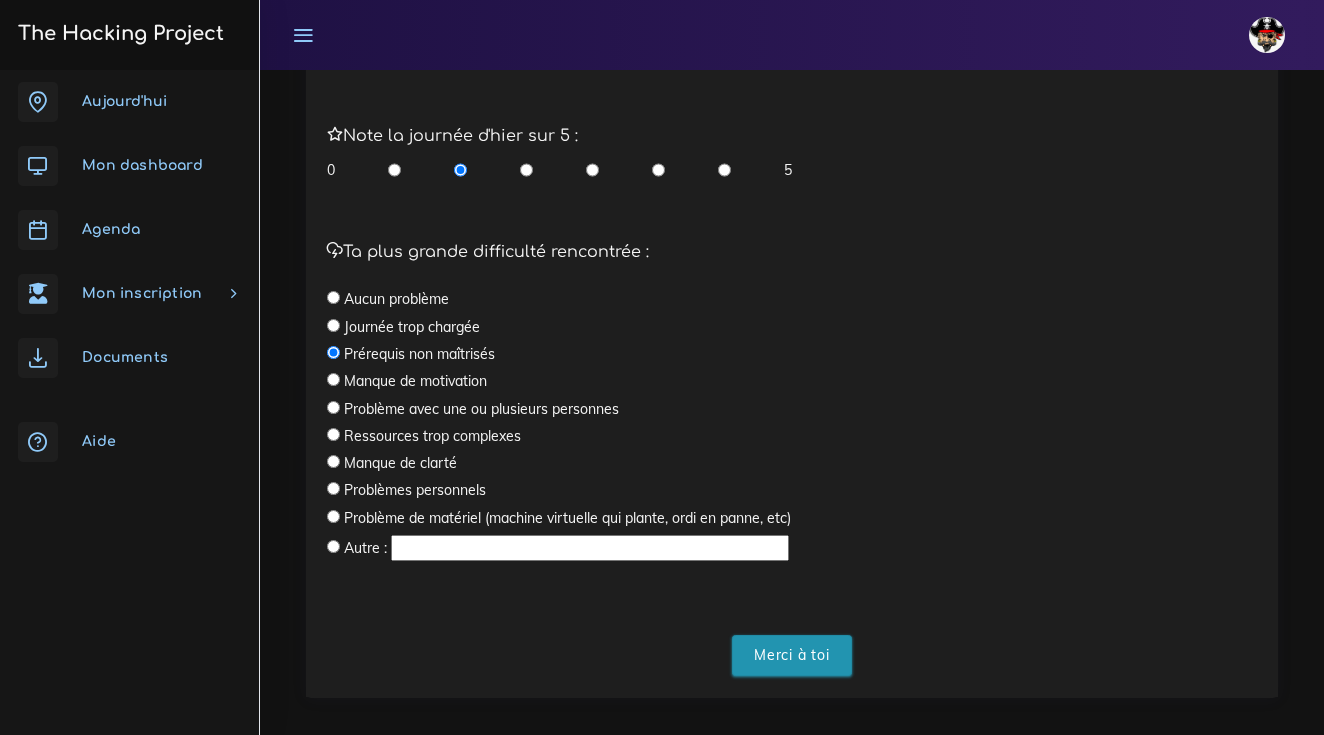 click on "Merci à toi" at bounding box center (792, 655) 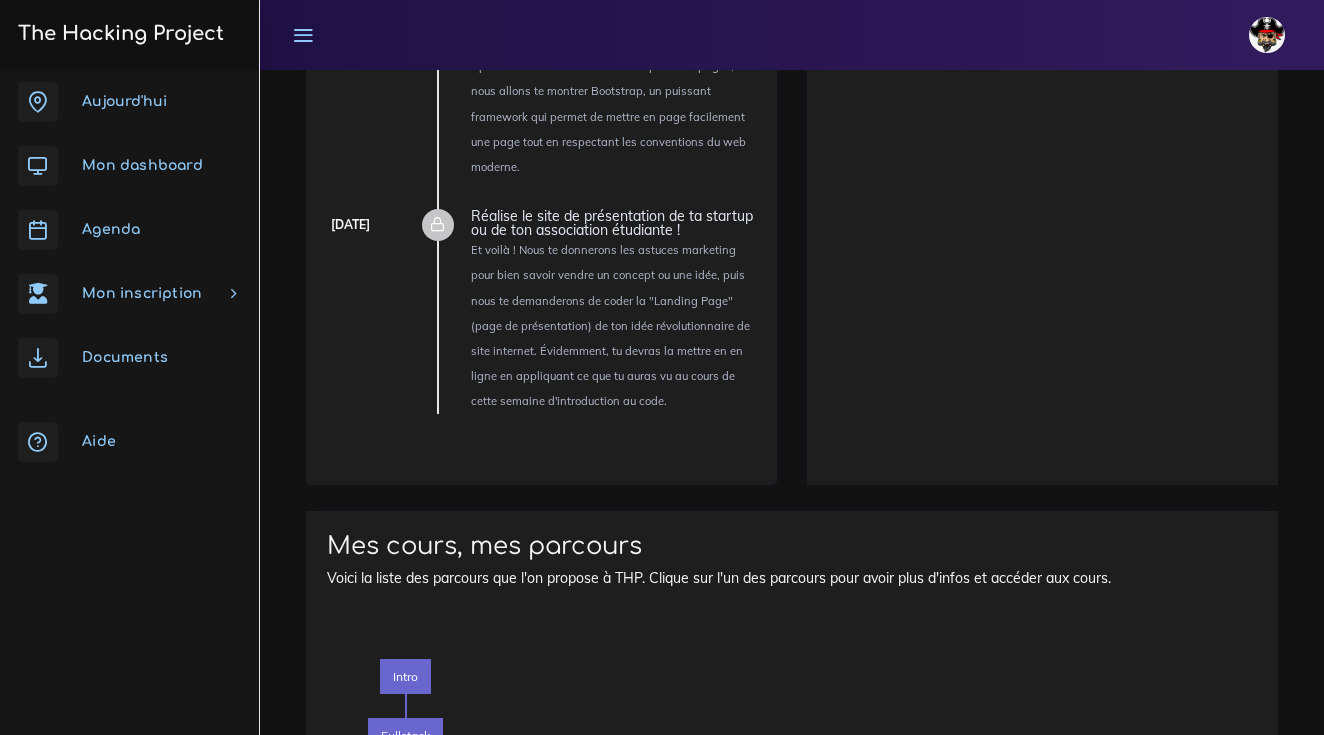 scroll, scrollTop: 2323, scrollLeft: 0, axis: vertical 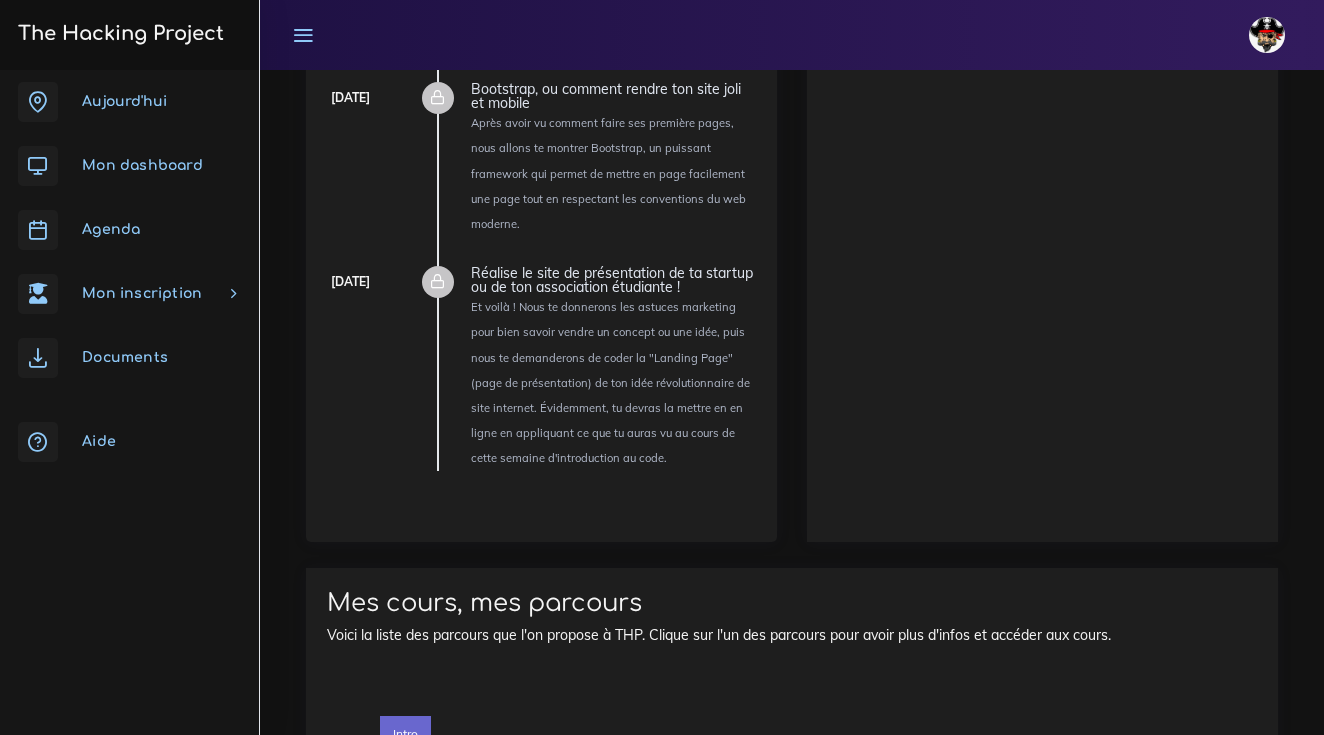 click on "Aujourd'hui" at bounding box center (129, 102) 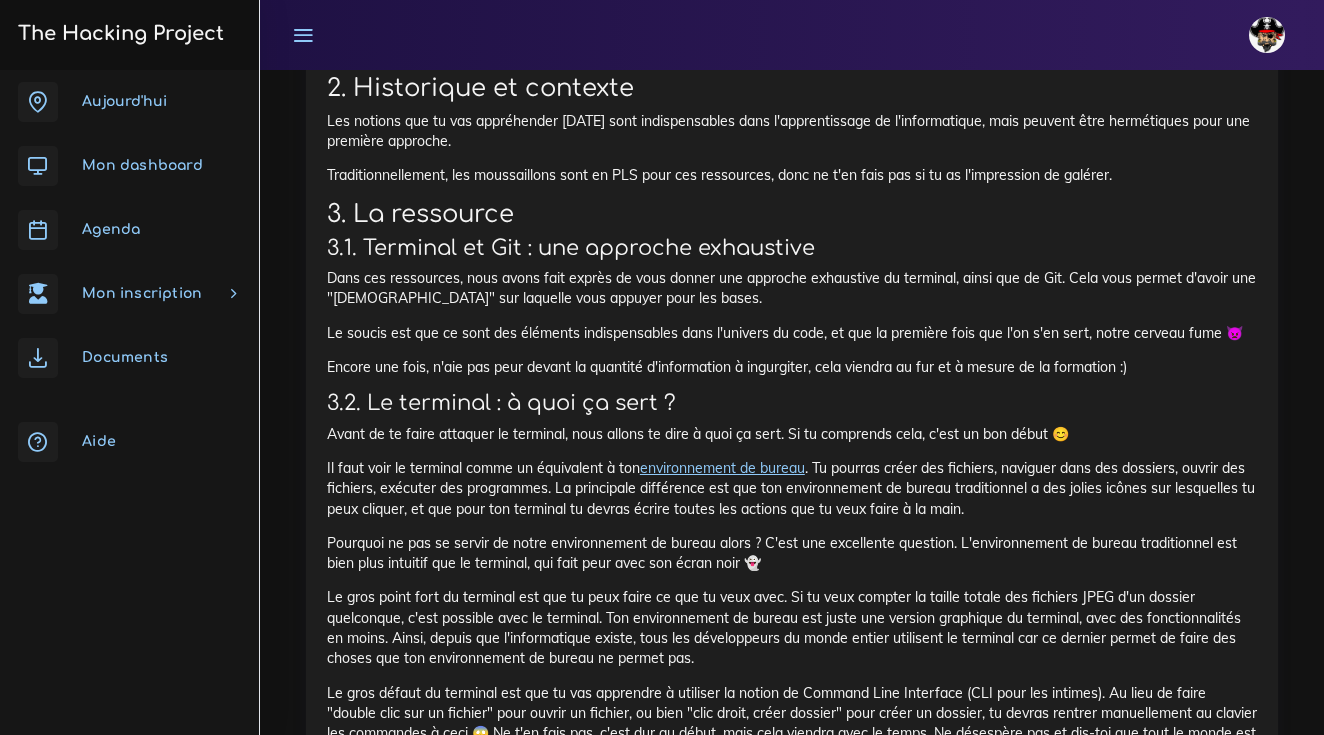 scroll, scrollTop: 1218, scrollLeft: 0, axis: vertical 